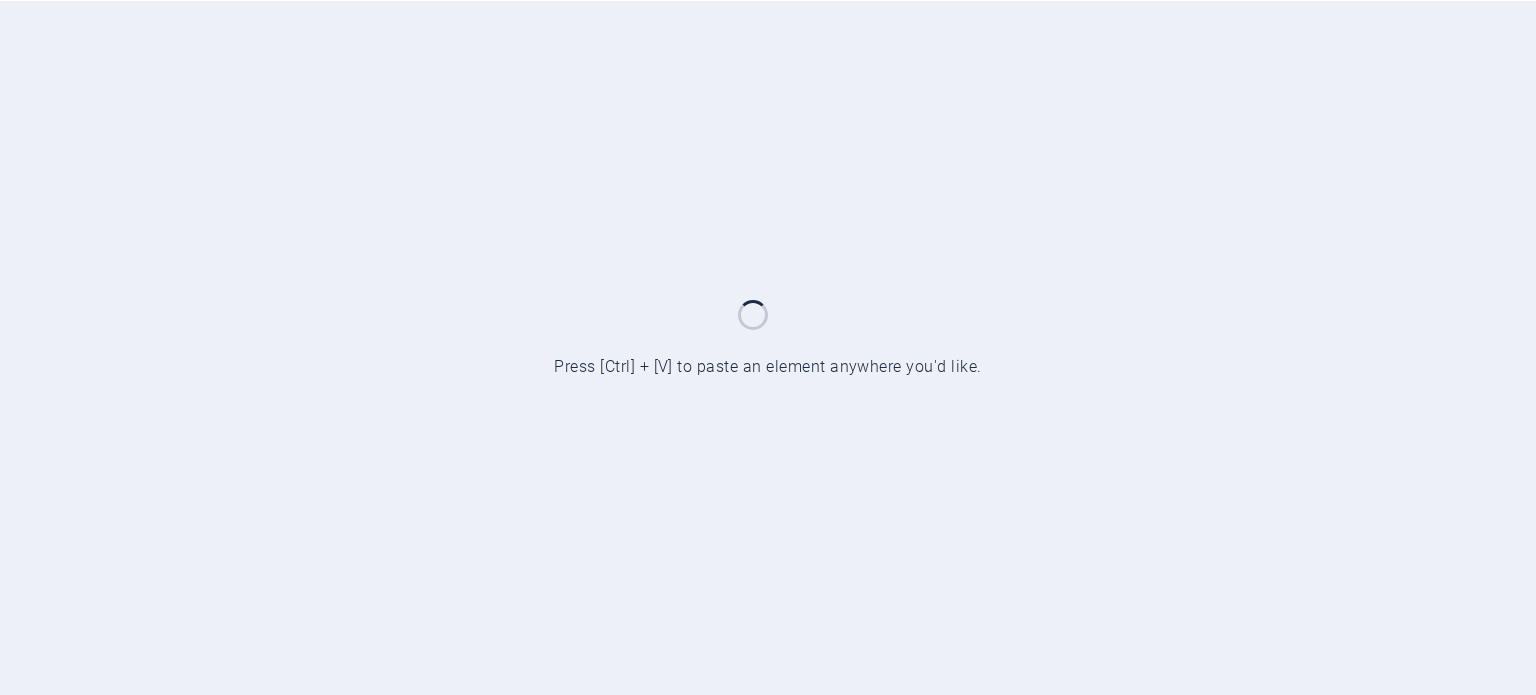 scroll, scrollTop: 0, scrollLeft: 0, axis: both 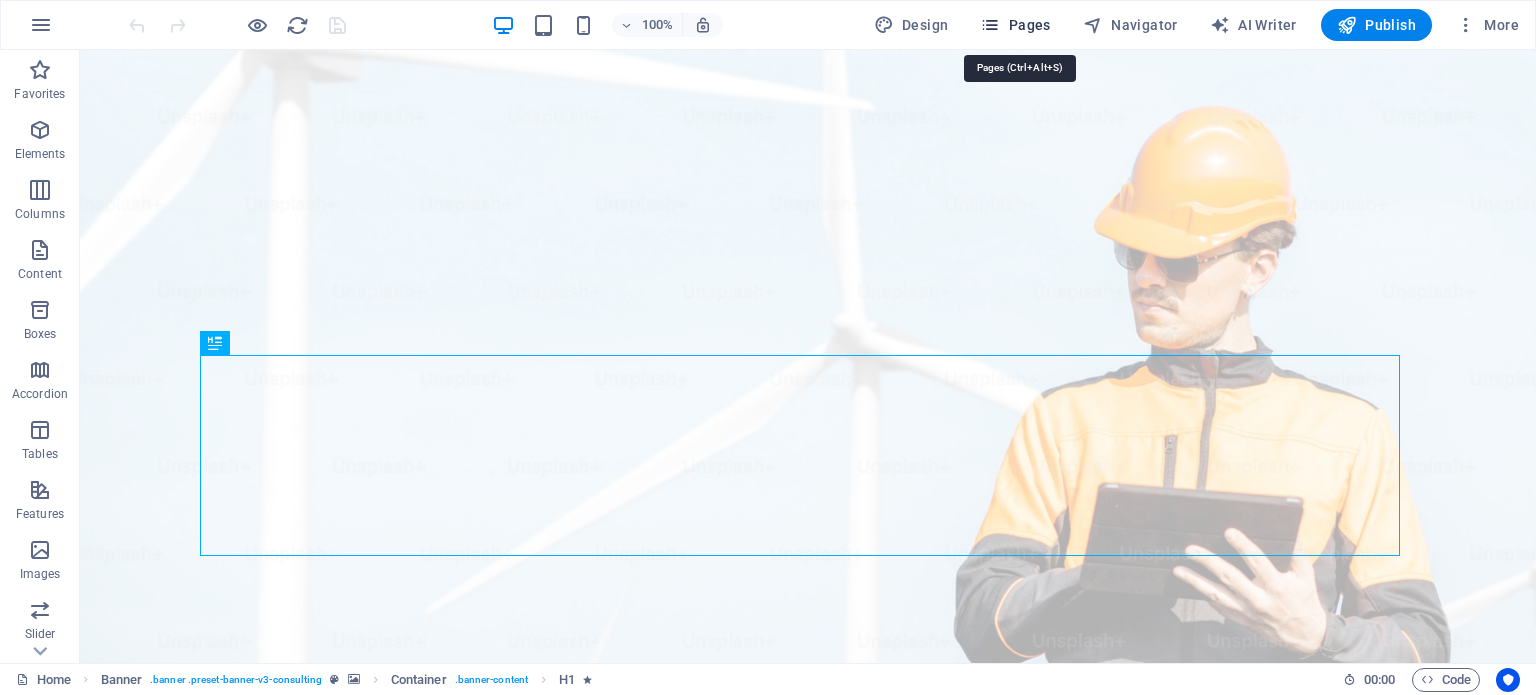 click on "Pages" at bounding box center (1015, 25) 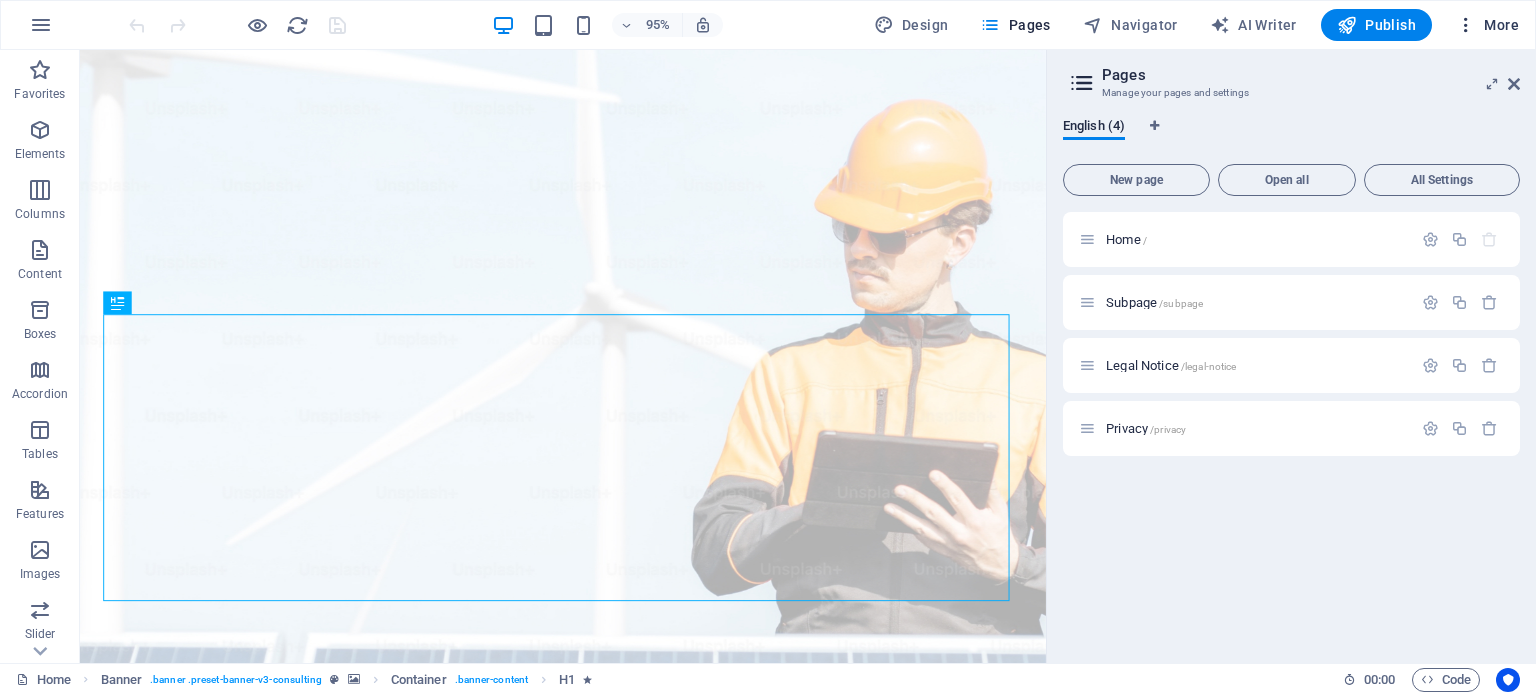 click on "More" at bounding box center (1487, 25) 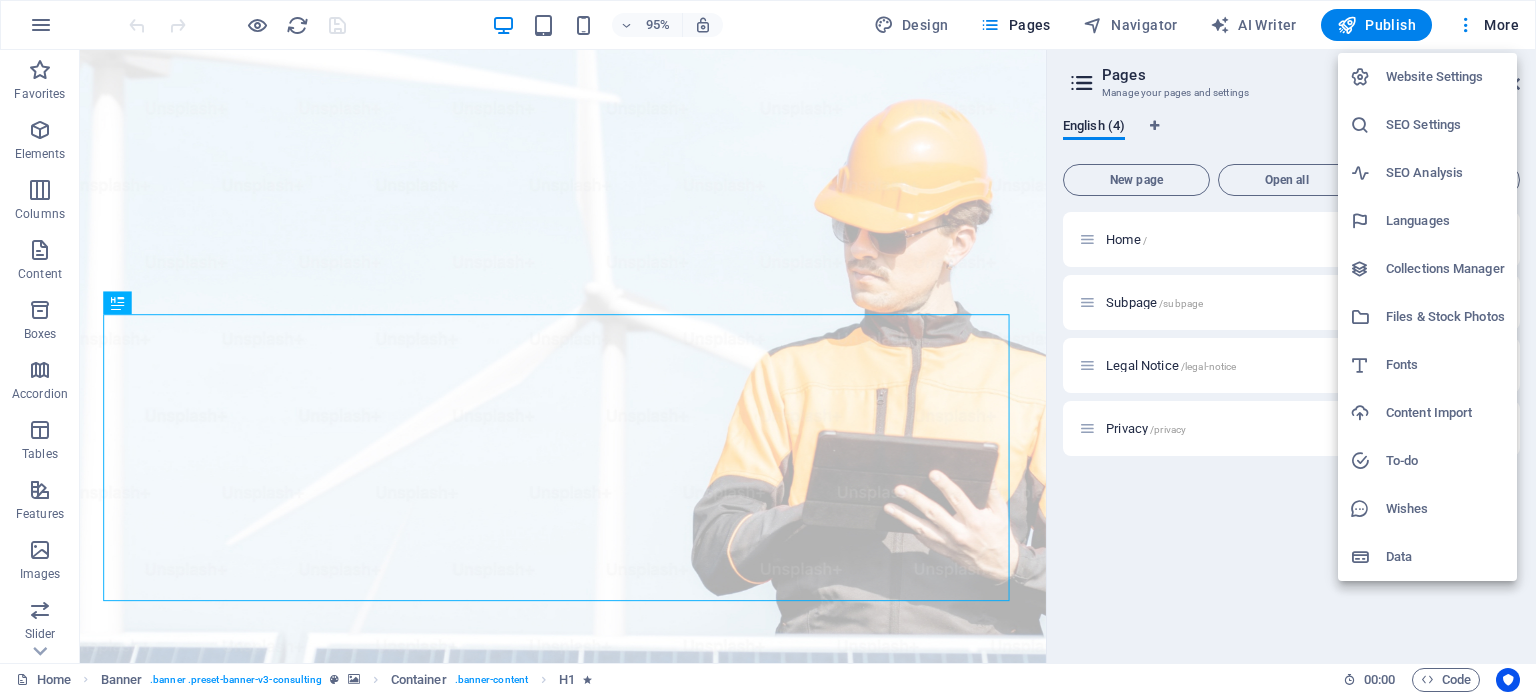 click on "Website Settings" at bounding box center (1445, 77) 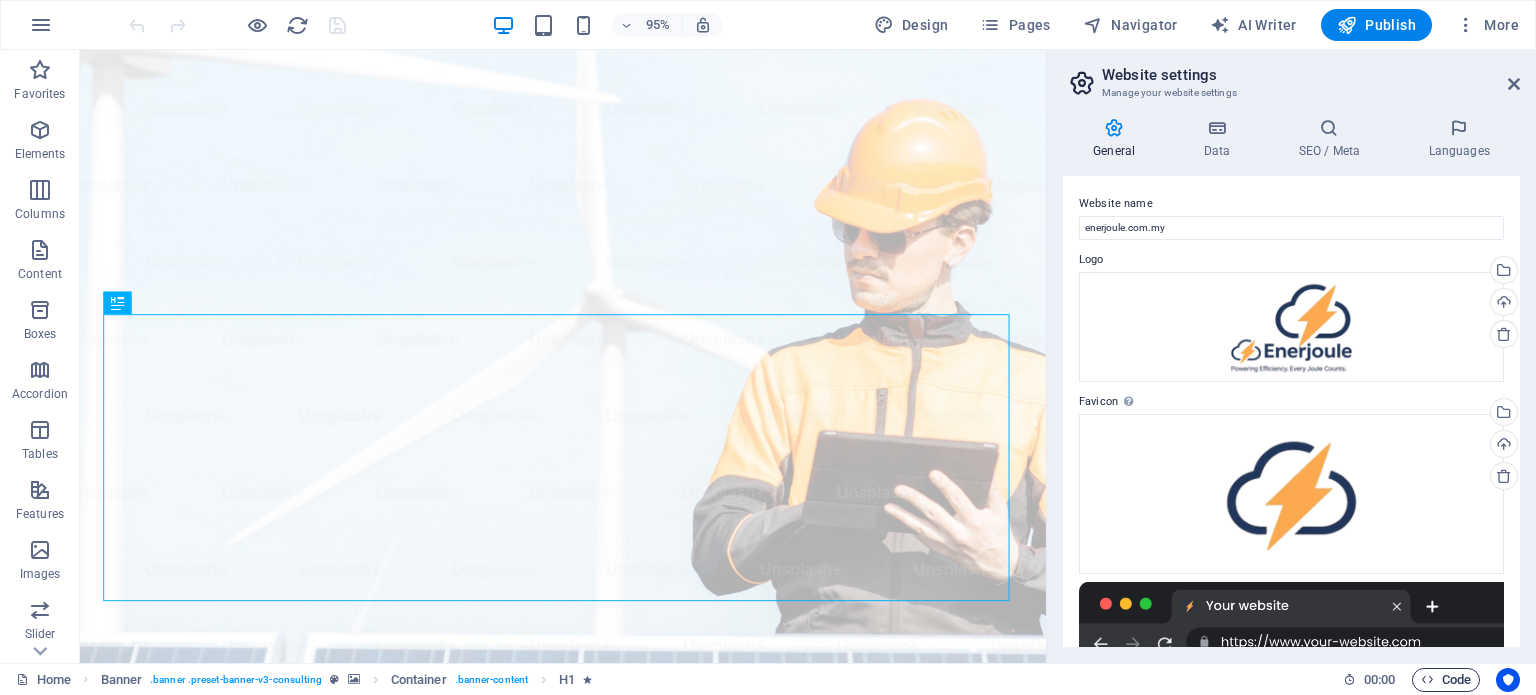 click on "Code" at bounding box center [1446, 680] 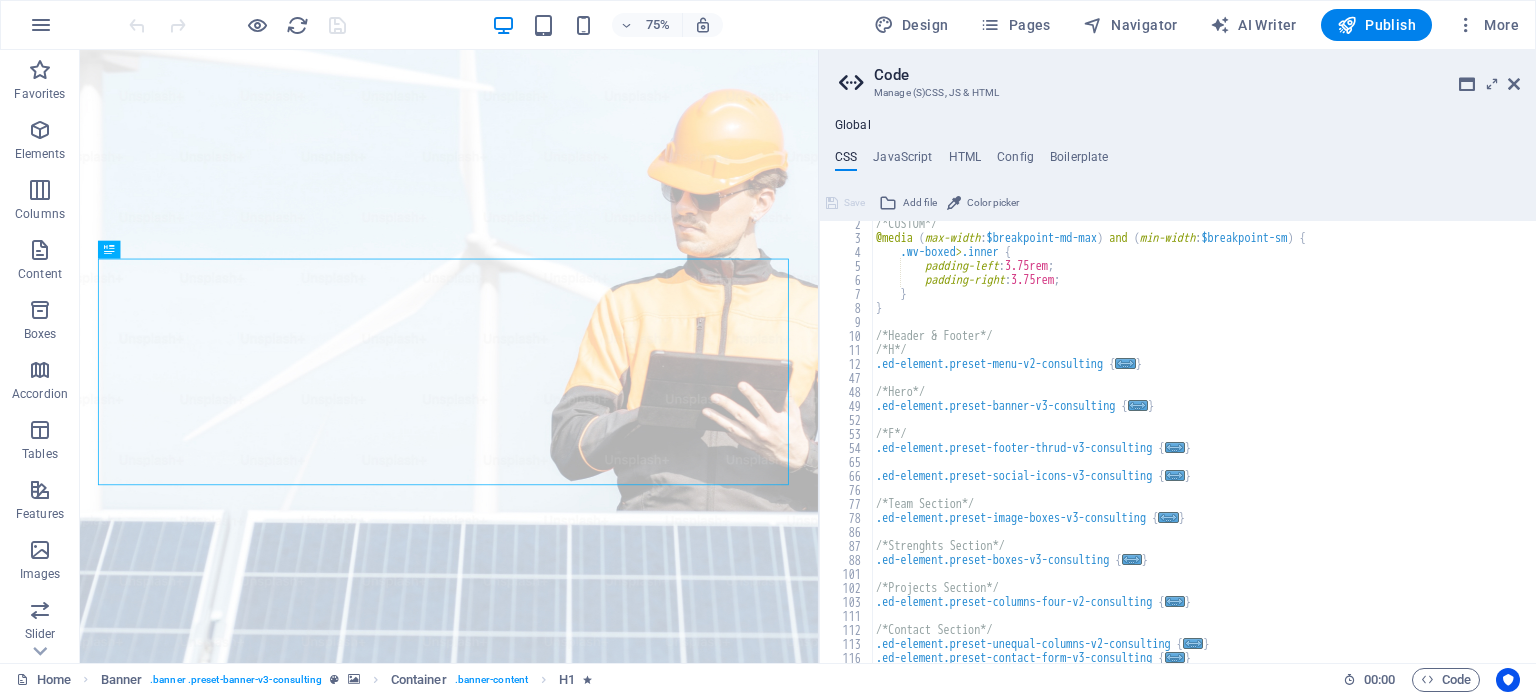 scroll, scrollTop: 0, scrollLeft: 0, axis: both 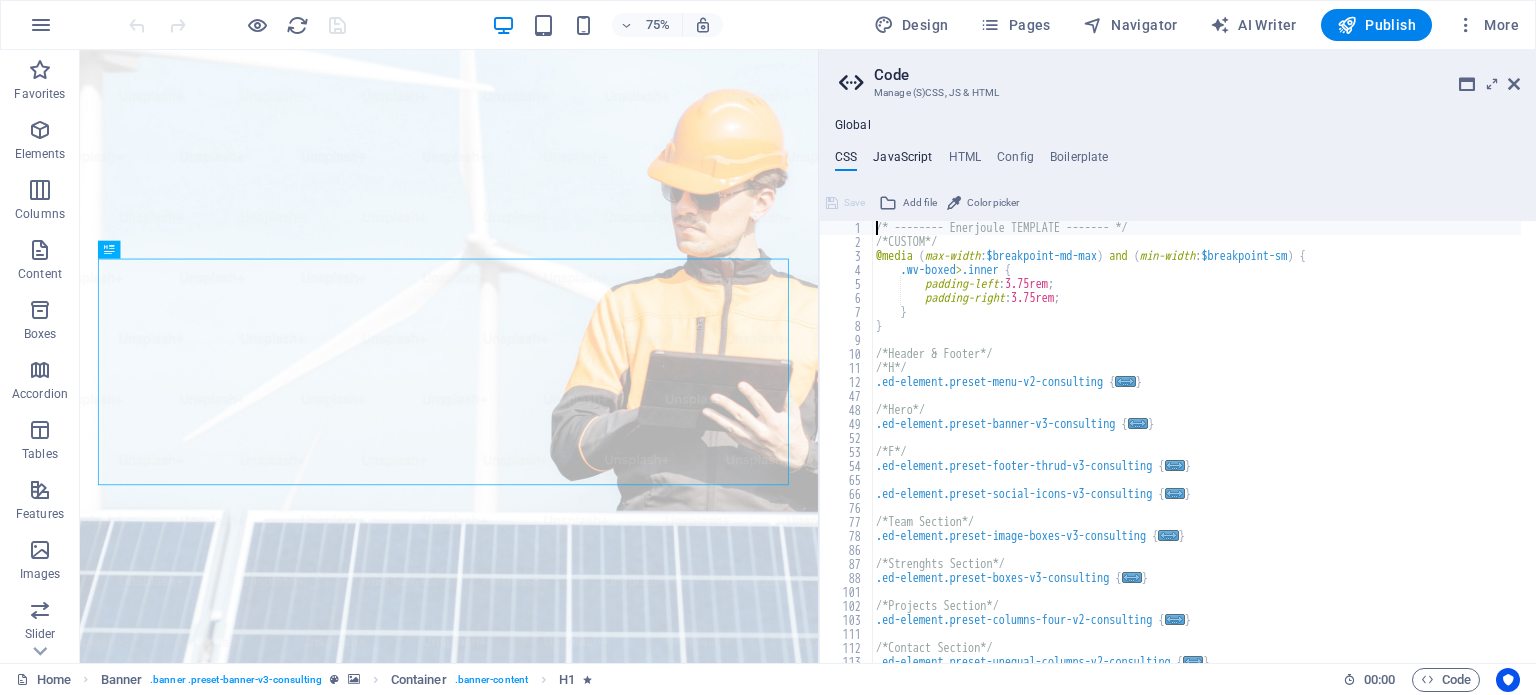 click on "JavaScript" at bounding box center (902, 161) 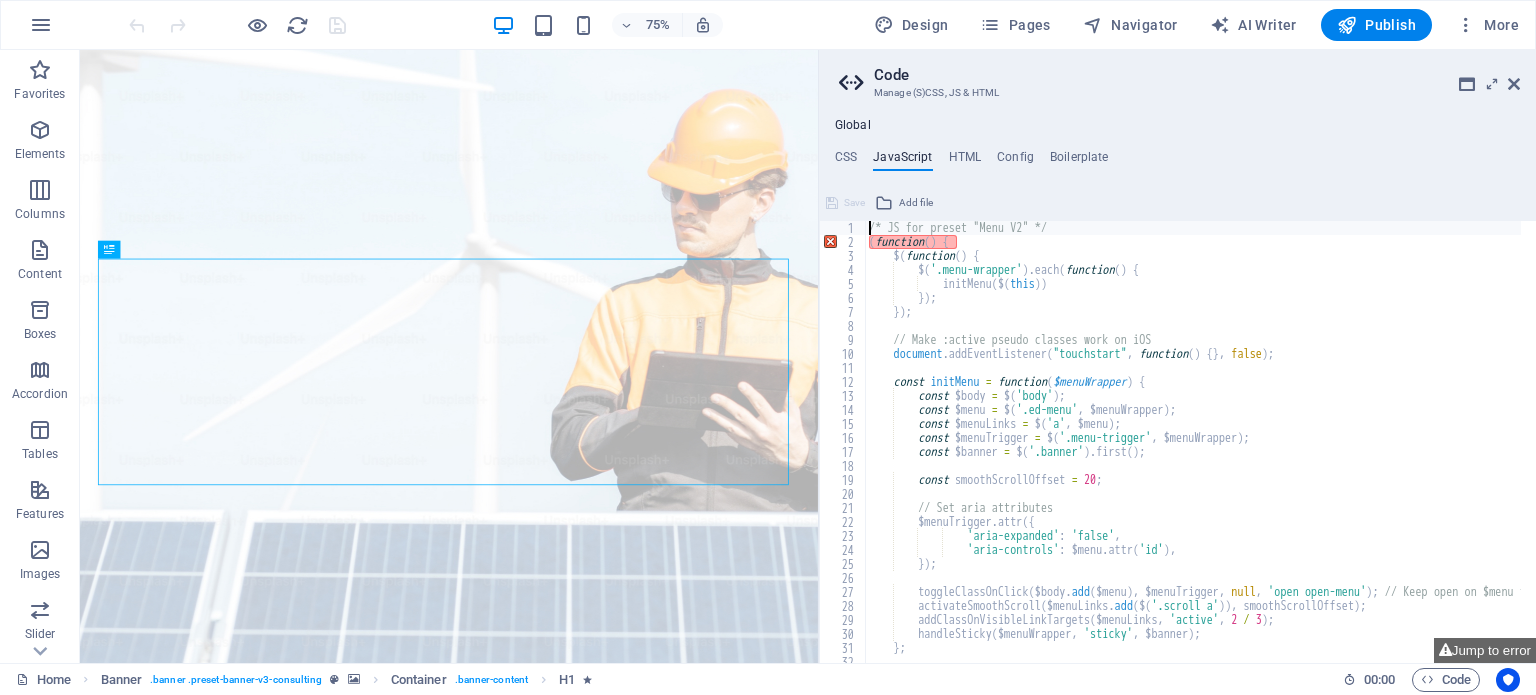 click on "/* JS for preset "Menu V2" */ ( function ( )   {      $ ( function ( )   {           $ ( '.menu-wrapper' ) . each ( function ( )   {                initMenu ( $ ( this ))           }) ;      }) ;      // Make :active pseudo classes work on iOS      document . addEventListener ( "touchstart" ,   function ( )   { } ,   false ) ;      const   initMenu   =   function ( $menuWrapper )   {           const   $body   =   $ ( 'body' ) ;           const   $menu   =   $ ( '.ed-menu' ,   $menuWrapper ) ;           const   $menuLinks   =   $ ( 'a' ,   $menu ) ;           const   $menuTrigger   =   $ ( '.menu-trigger' ,   $menuWrapper ) ;           const   $banner   =   $ ( '.banner' ) . first ( ) ;           const   smoothScrollOffset   =   20 ;                     // Set aria attributes           $menuTrigger . attr ({                     'aria-expanded' :   'false' ,                     'aria-controls' :   $menu . attr ( 'id' ) ,           }) ;           toggleClassOnClick ( $body . add ( $menu ) ,   $menuTrigger ,   ," at bounding box center [1324, 448] 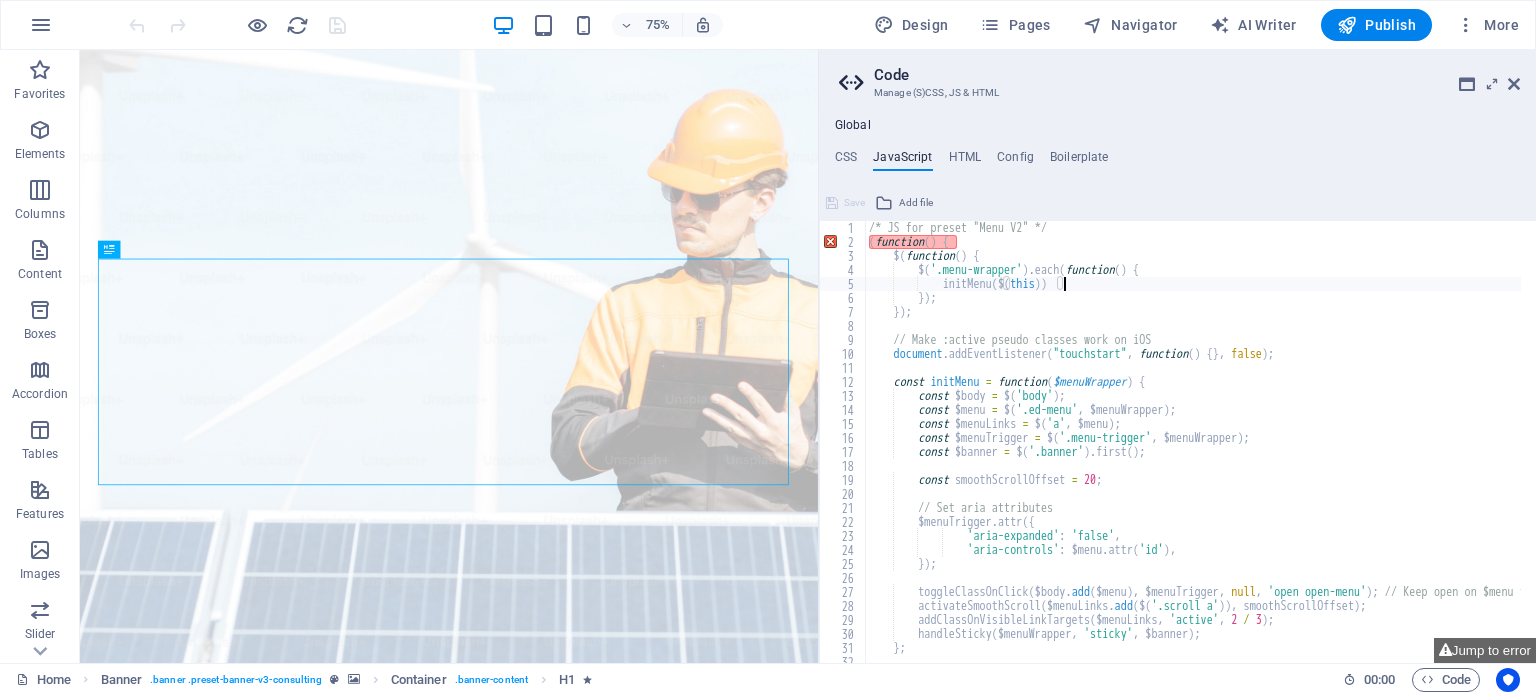 click on "/* JS for preset "Menu V2" */ ( function ( )   {      $ ( function ( )   {           $ ( '.menu-wrapper' ) . each ( function ( )   {                initMenu ( $ ( this ))           }) ;      }) ;      // Make :active pseudo classes work on iOS      document . addEventListener ( "touchstart" ,   function ( )   { } ,   false ) ;      const   initMenu   =   function ( $menuWrapper )   {           const   $body   =   $ ( 'body' ) ;           const   $menu   =   $ ( '.ed-menu' ,   $menuWrapper ) ;           const   $menuLinks   =   $ ( 'a' ,   $menu ) ;           const   $menuTrigger   =   $ ( '.menu-trigger' ,   $menuWrapper ) ;           const   $banner   =   $ ( '.banner' ) . first ( ) ;           const   smoothScrollOffset   =   20 ;                     // Set aria attributes           $menuTrigger . attr ({                     'aria-expanded' :   'false' ,                     'aria-controls' :   $menu . attr ( 'id' ) ,           }) ;           toggleClassOnClick ( $body . add ( $menu ) ,   $menuTrigger ,   ," at bounding box center (1324, 448) 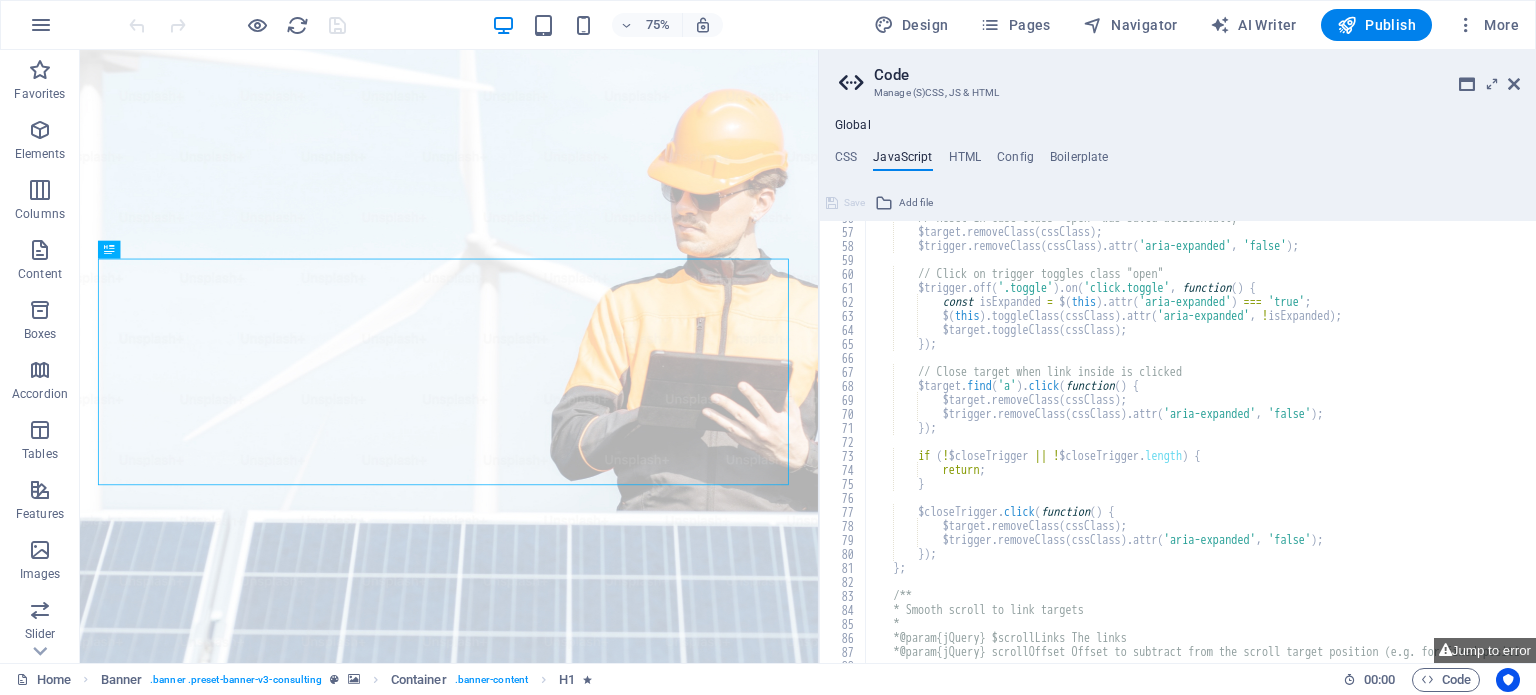 scroll, scrollTop: 720, scrollLeft: 0, axis: vertical 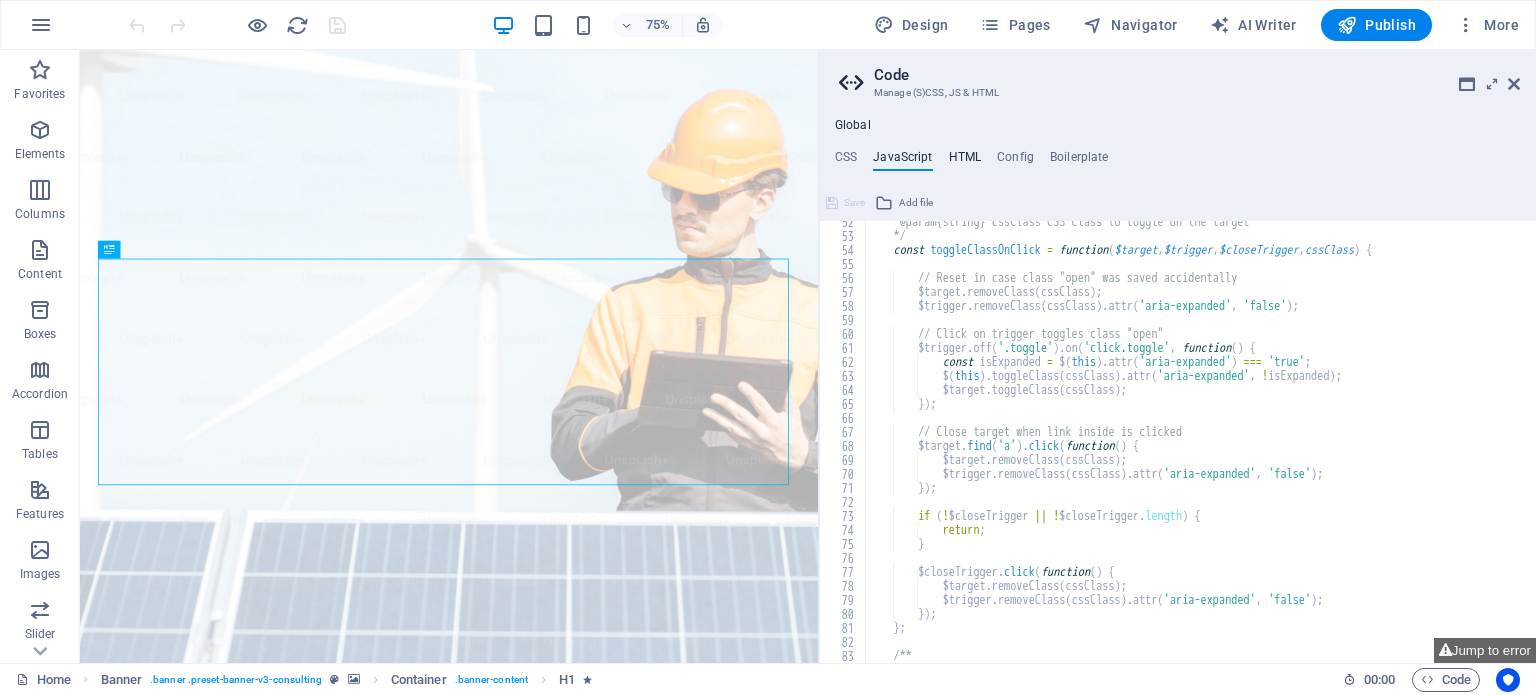 click on "HTML" at bounding box center (965, 161) 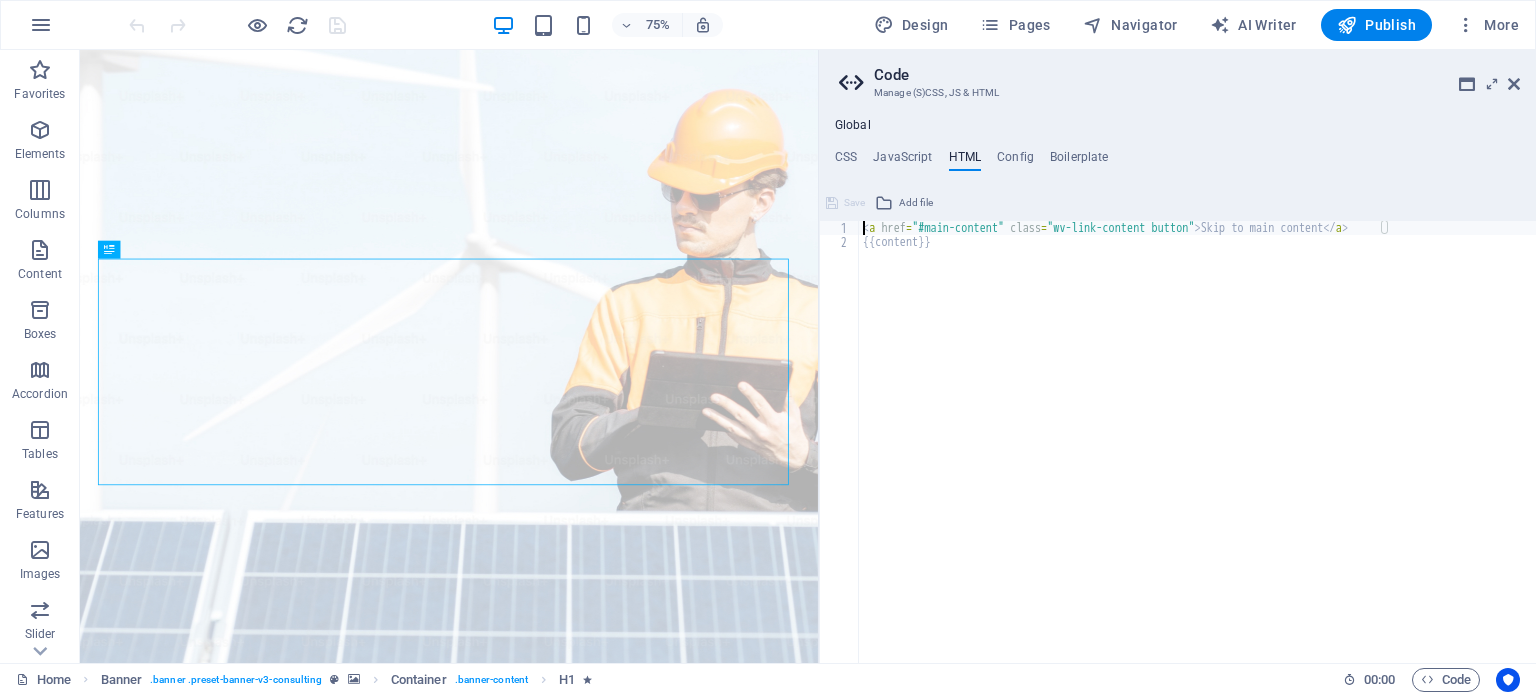 click on "< a   href = "#main-content"   class = "wv-link-content button" > Skip to main content </ a > {{content}}" at bounding box center (1197, 456) 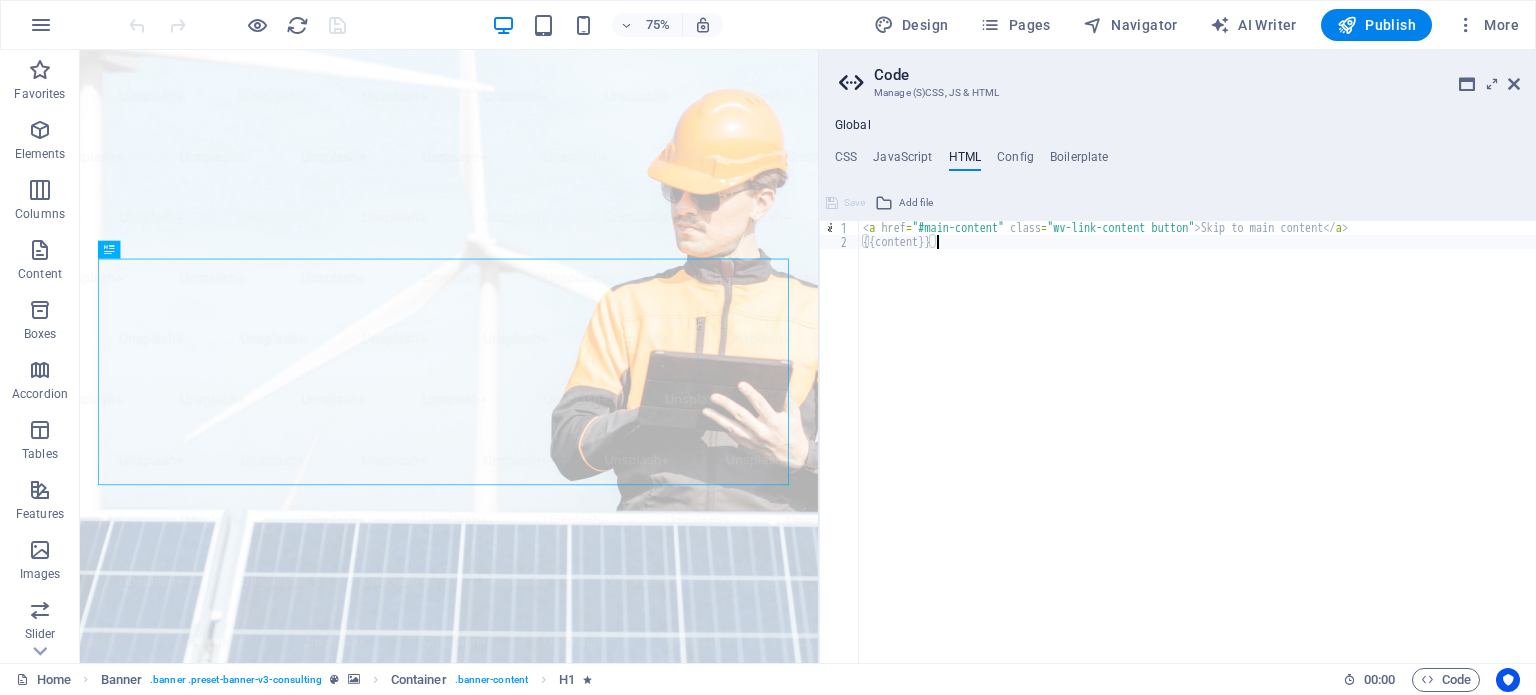 click on "< a   href = "#main-content"   class = "wv-link-content button" > Skip to main content </ a > {{content}}" at bounding box center [1197, 456] 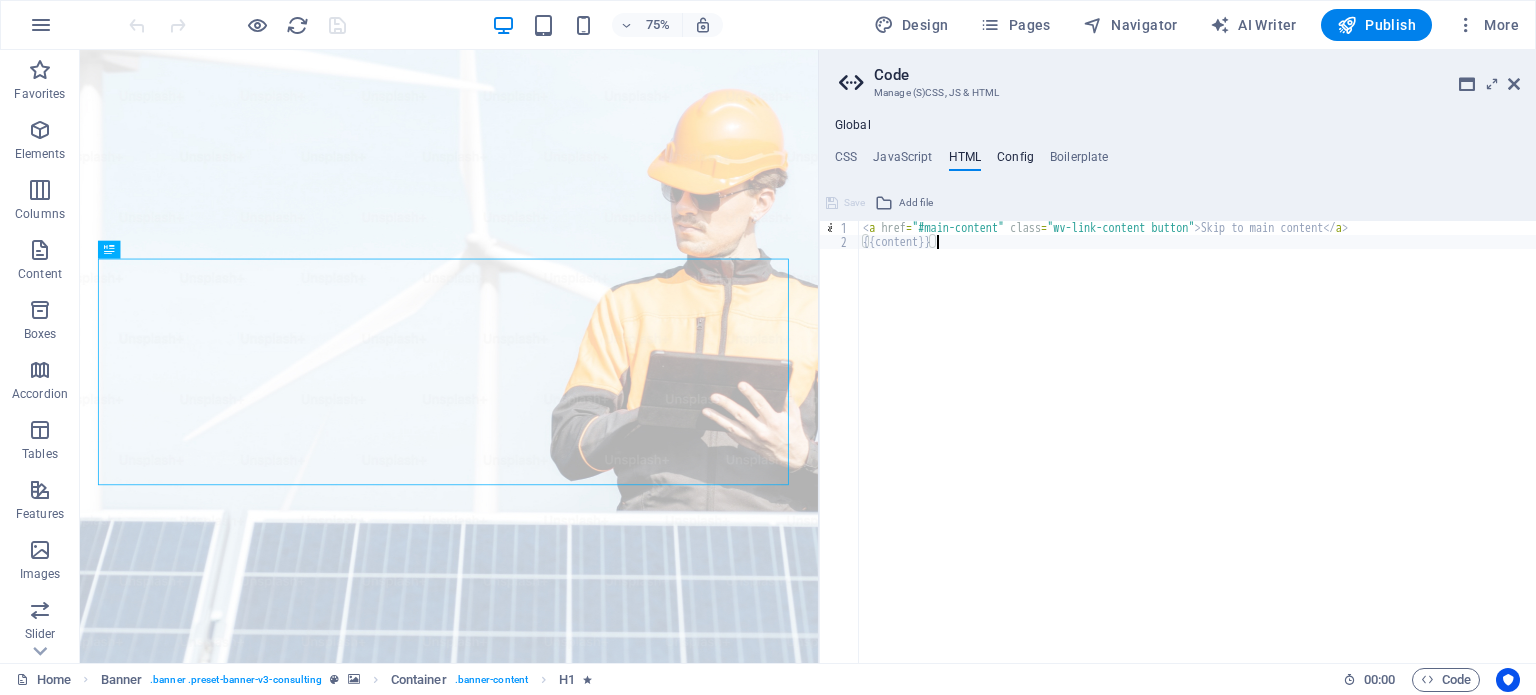 click on "Config" at bounding box center (1015, 161) 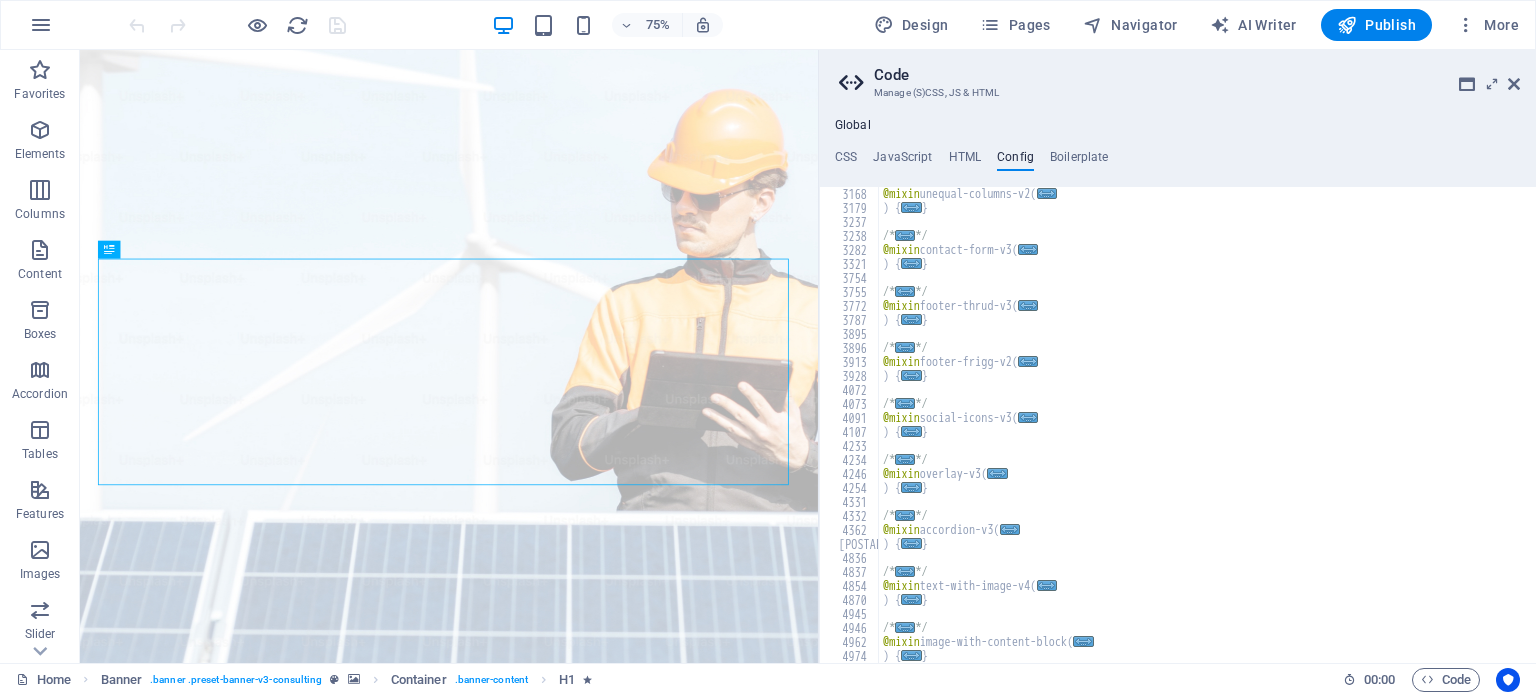 scroll, scrollTop: 940, scrollLeft: 0, axis: vertical 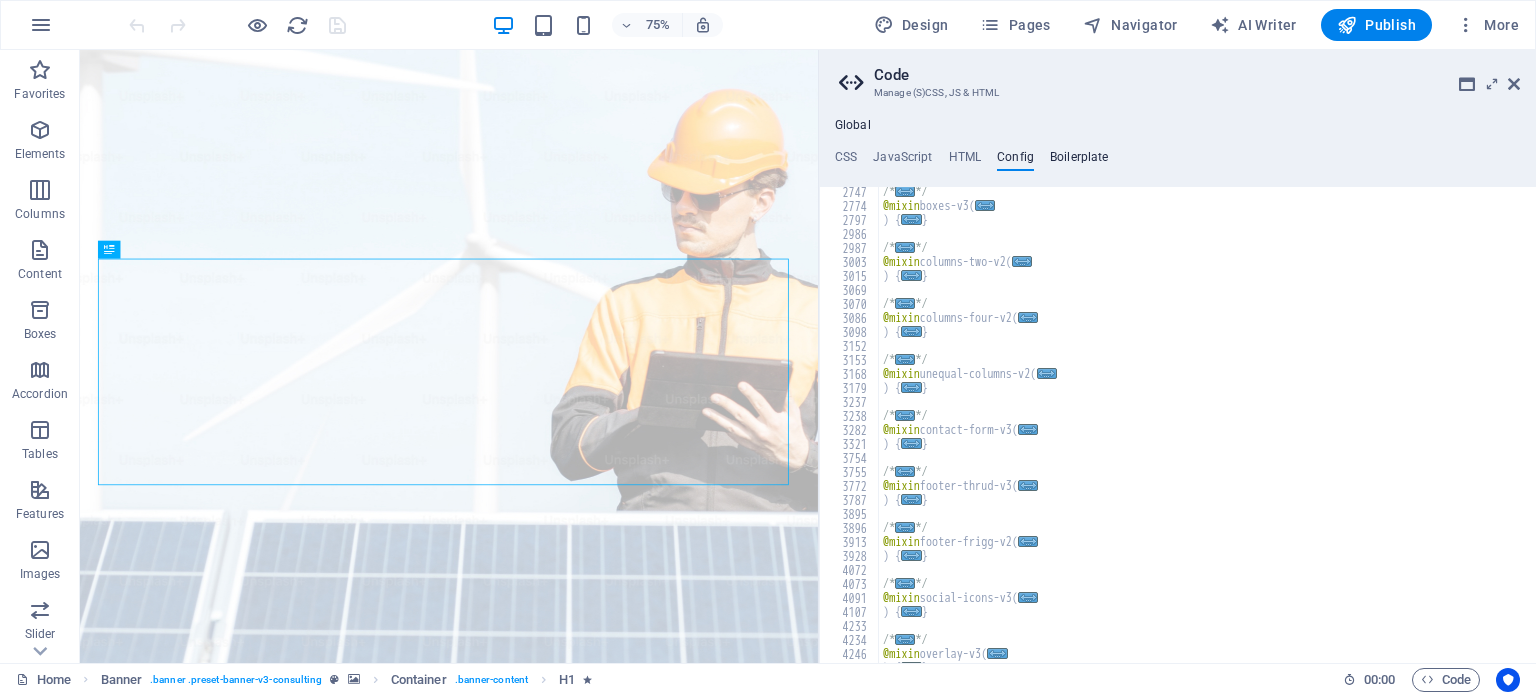 click on "Boilerplate" at bounding box center [1079, 161] 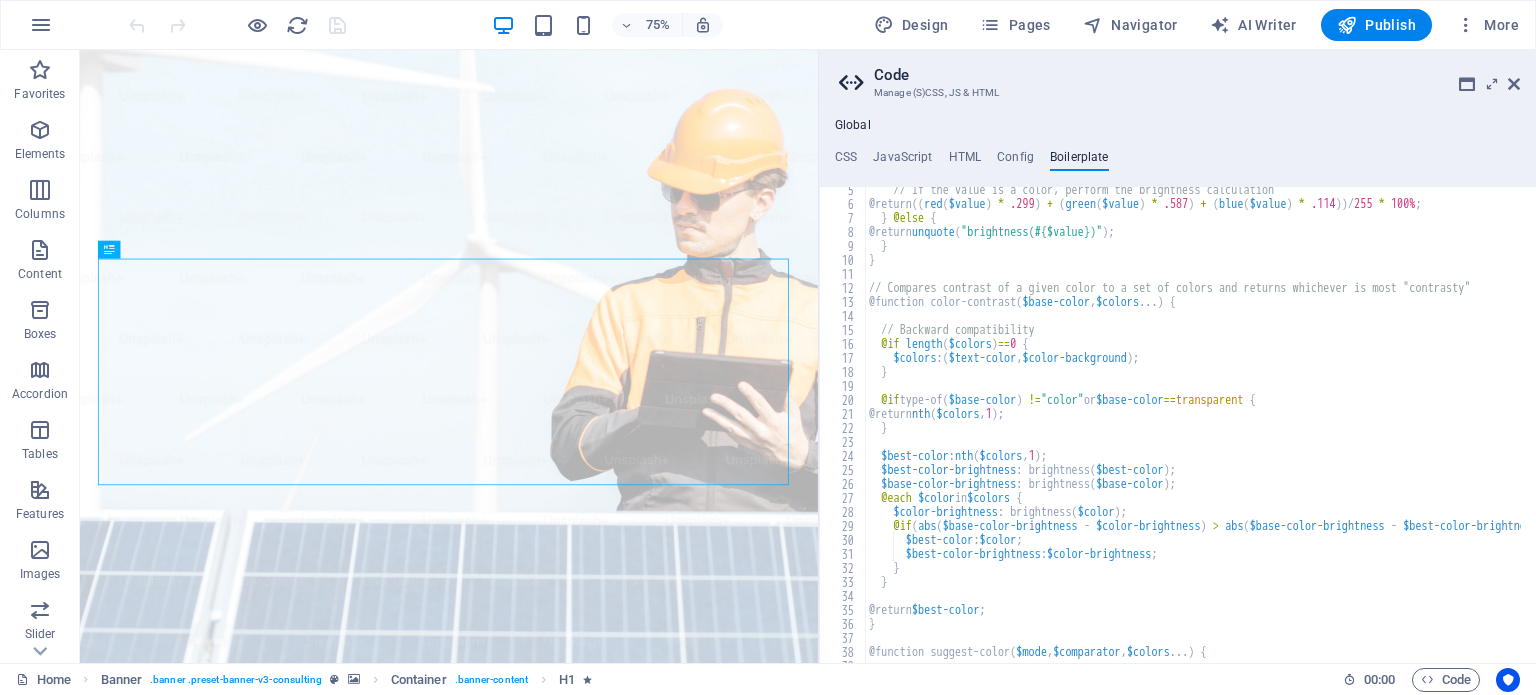 scroll, scrollTop: 0, scrollLeft: 0, axis: both 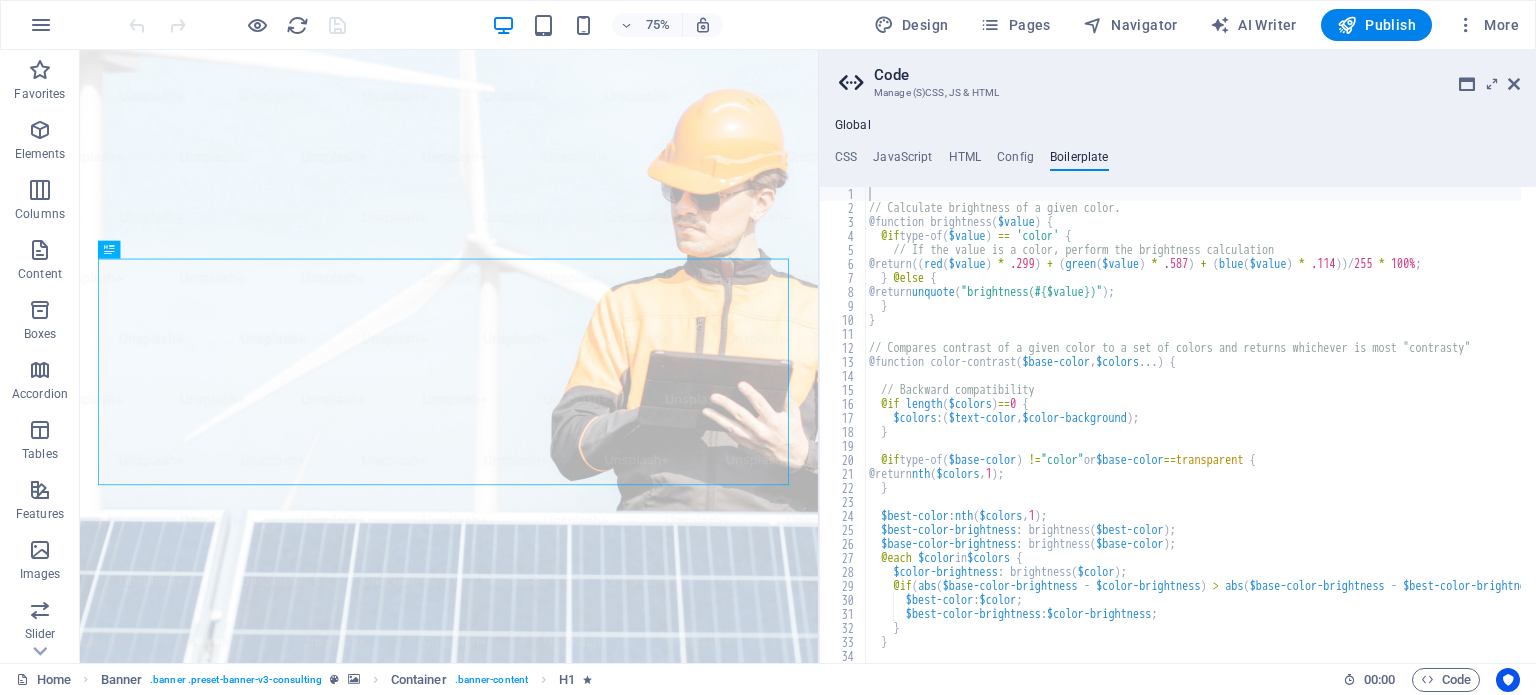 click on "Global" at bounding box center (853, 126) 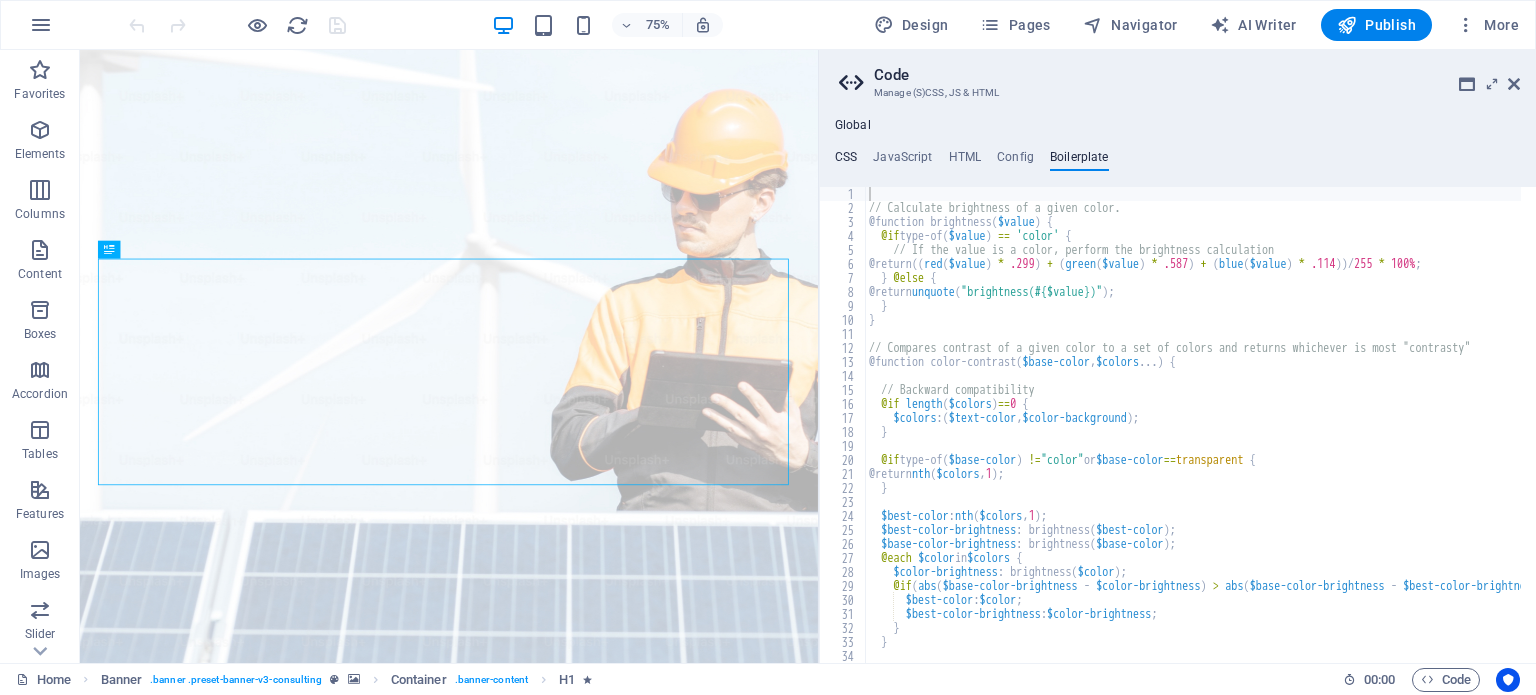 click on "CSS" at bounding box center [846, 161] 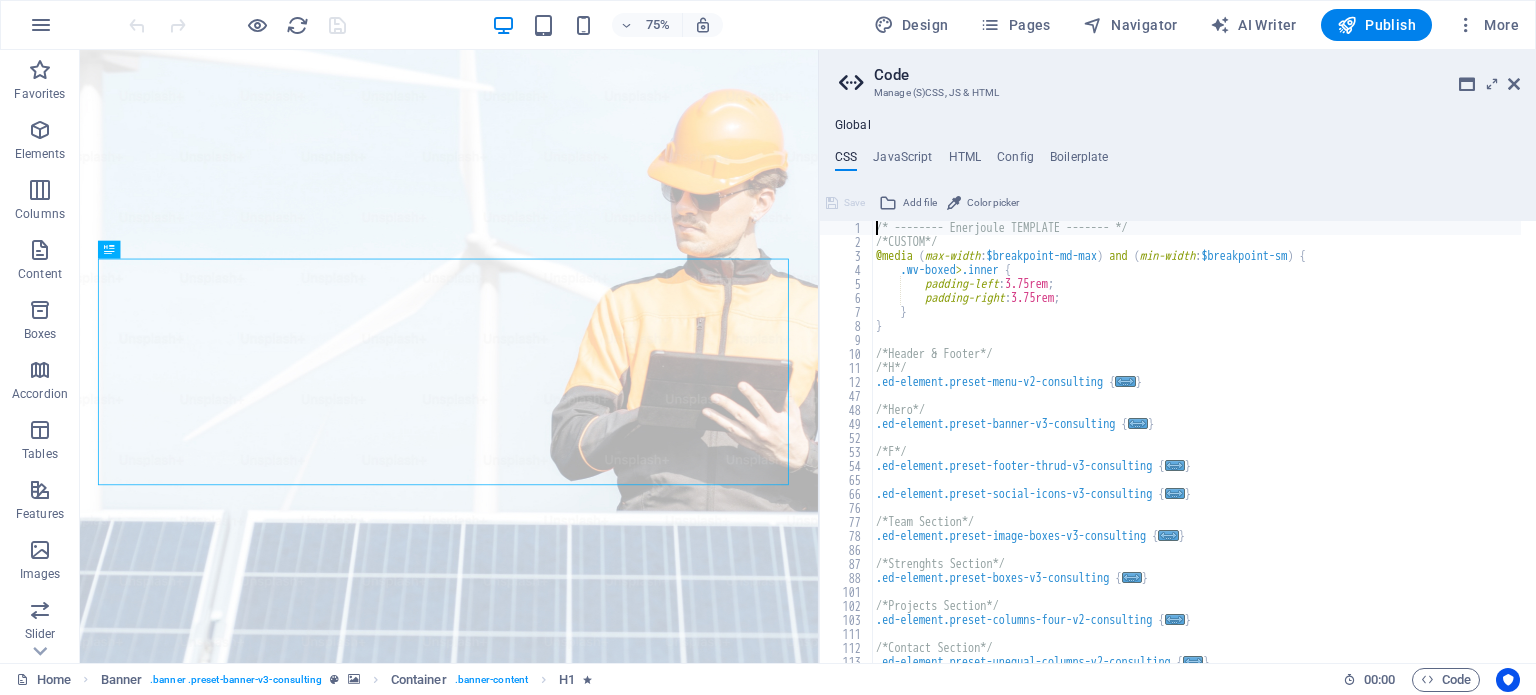 click on "Code" at bounding box center [1197, 75] 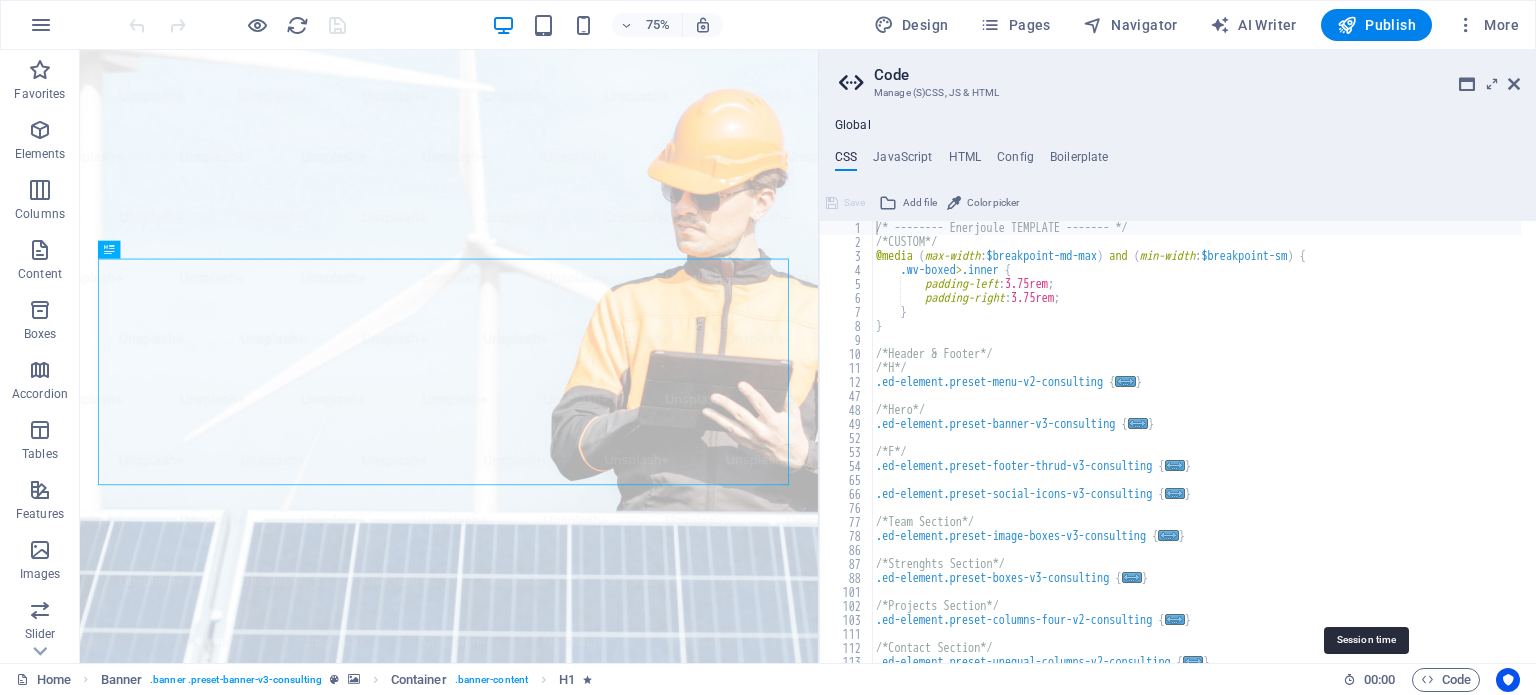 click on "00 : 00" at bounding box center [1379, 680] 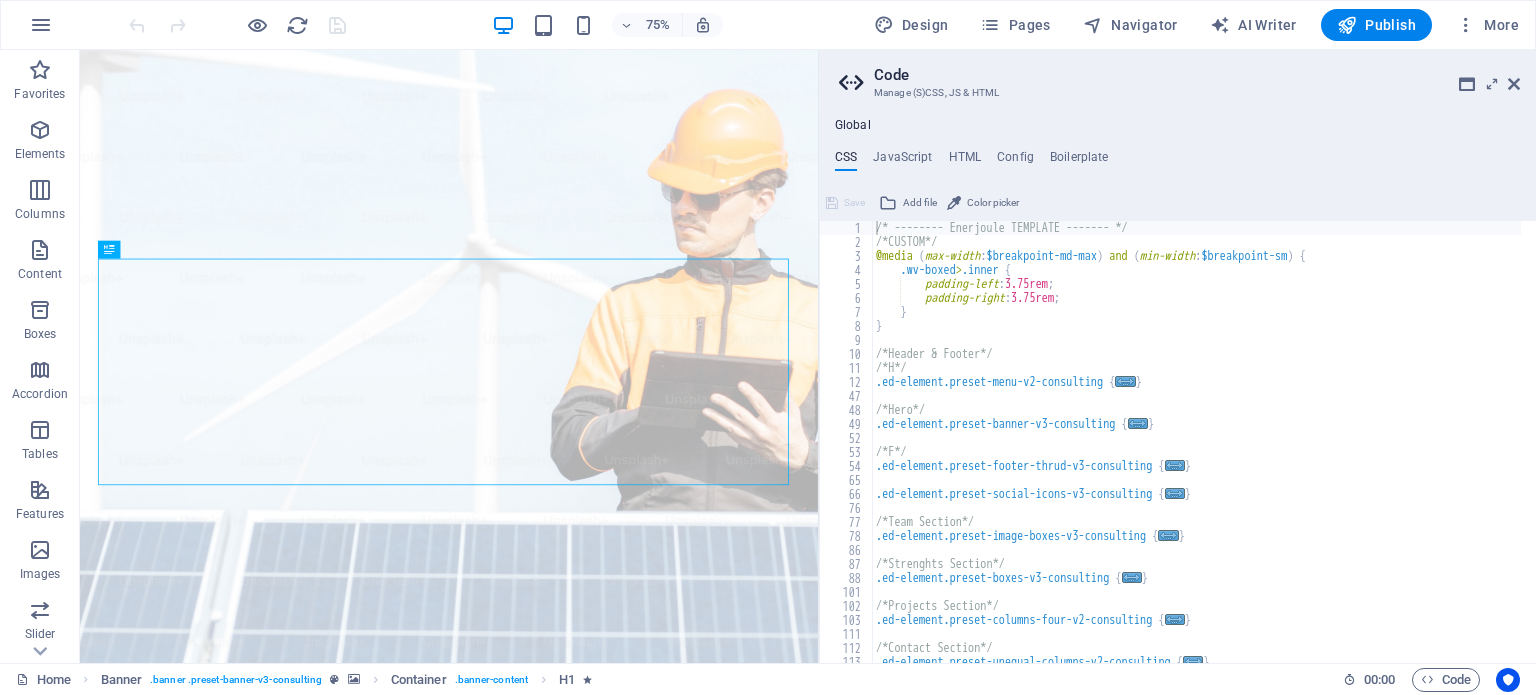type on "}" 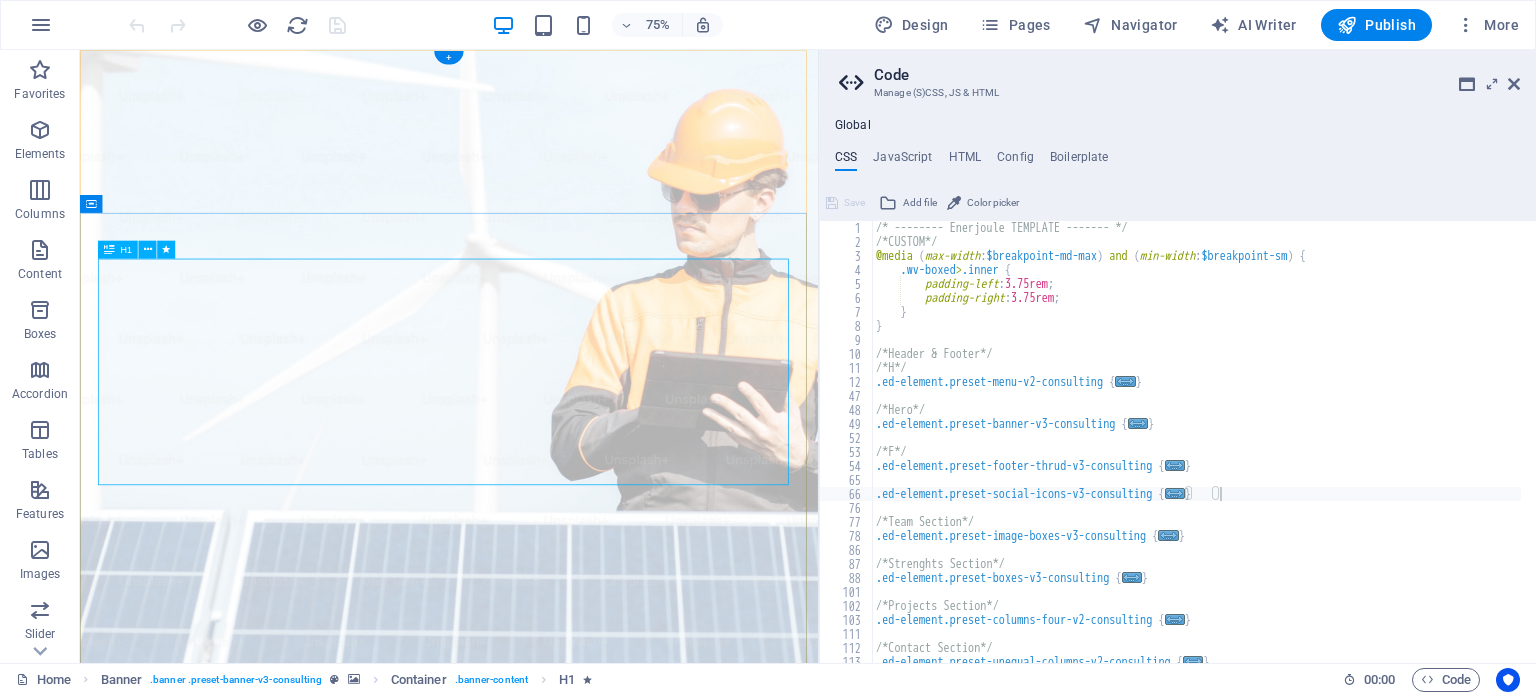 click on "ENERJOULE : Agentic AI Energy Manager - Your Copilot to EECA & EnMS" at bounding box center (572, 1366) 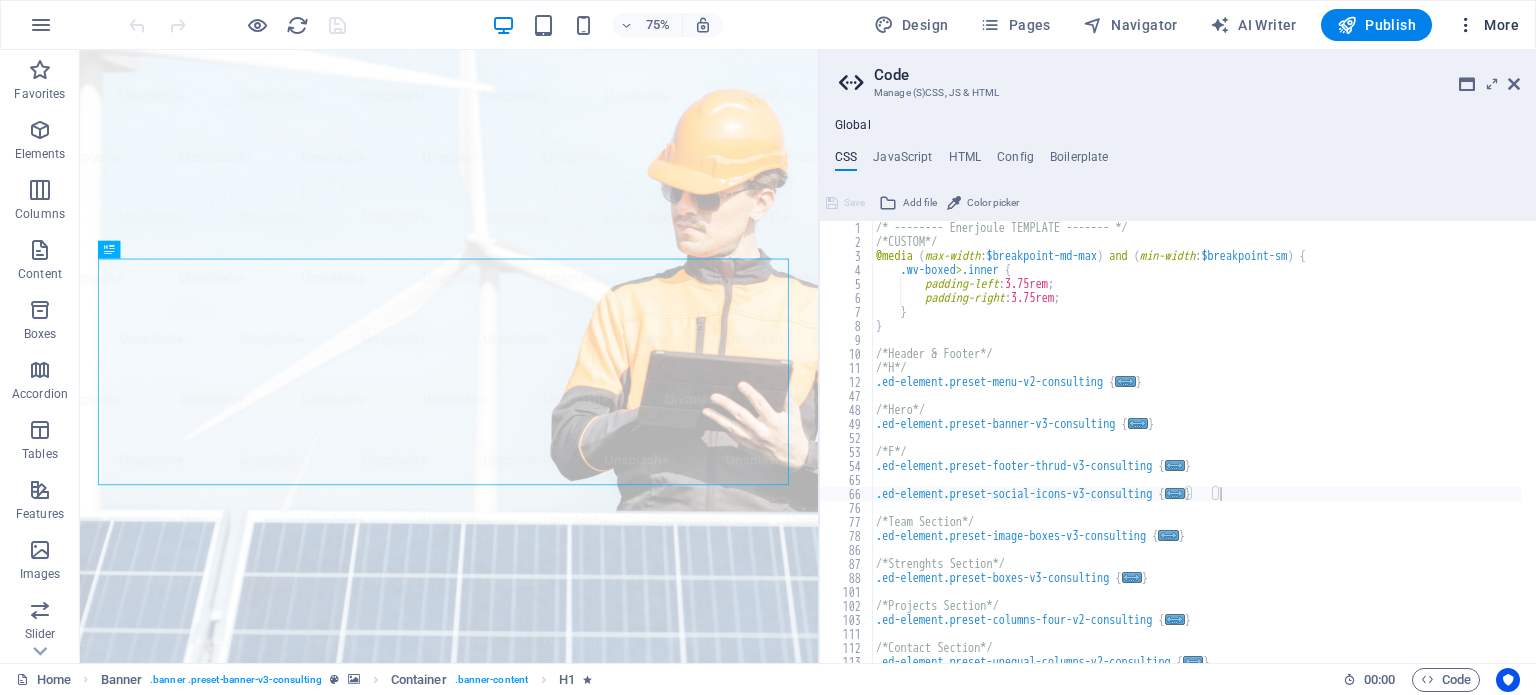 click on "More" at bounding box center [1487, 25] 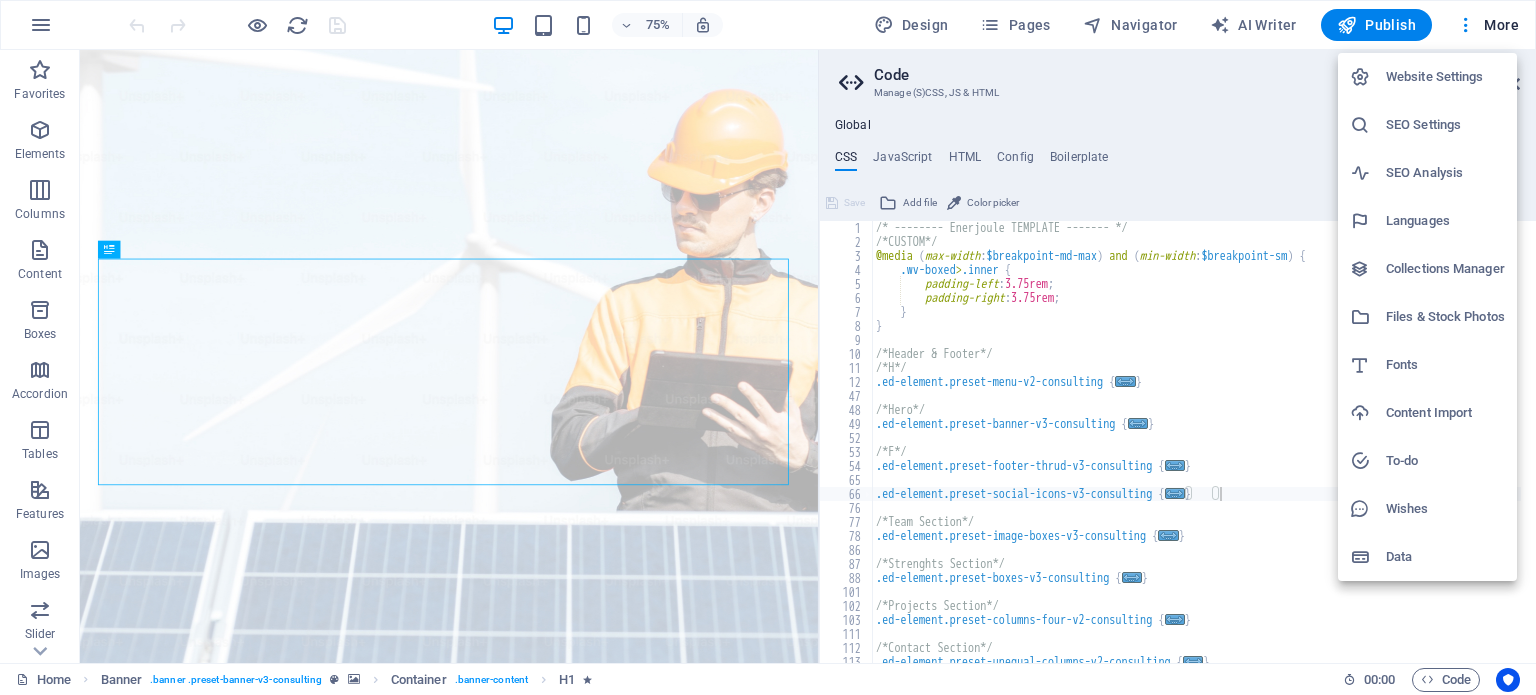 click on "Website Settings" at bounding box center [1445, 77] 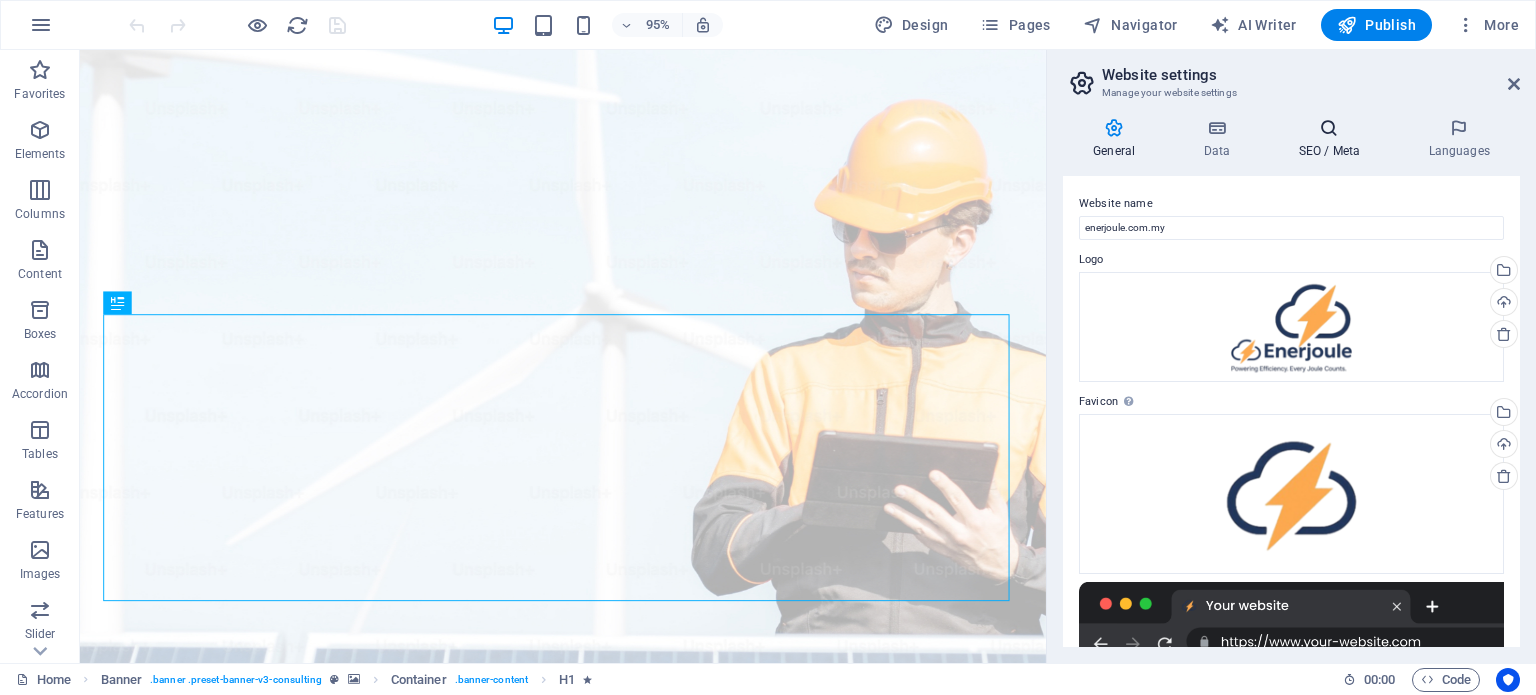 click at bounding box center [1329, 128] 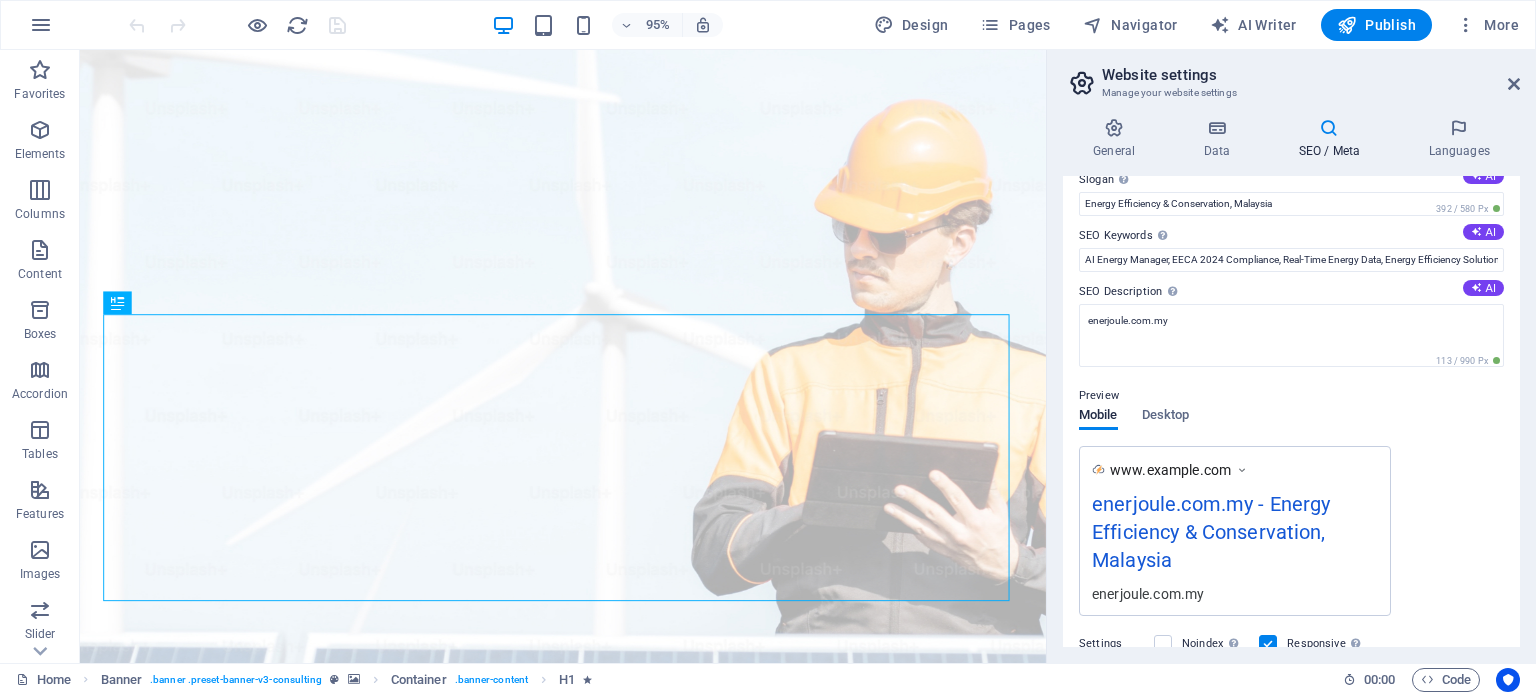 scroll, scrollTop: 100, scrollLeft: 0, axis: vertical 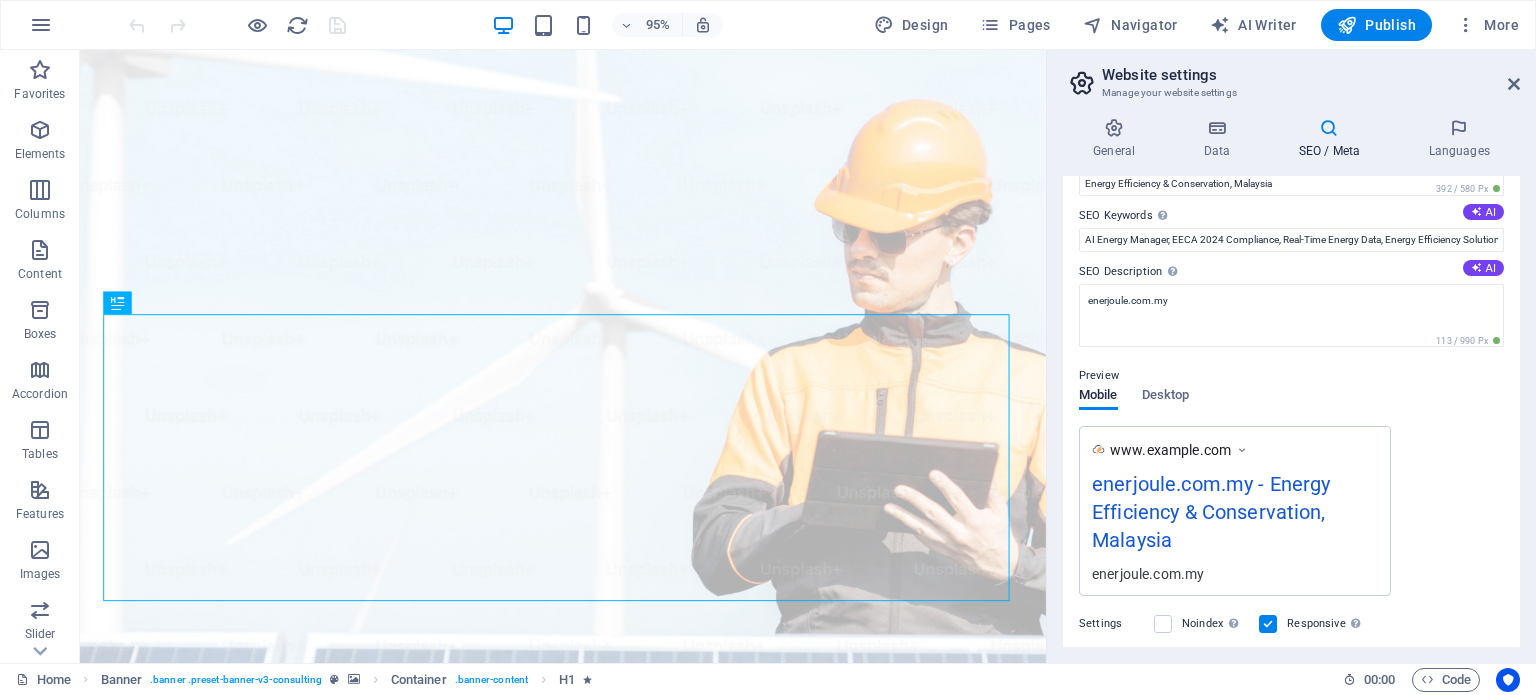 click on "www.example.com" at bounding box center [1170, 450] 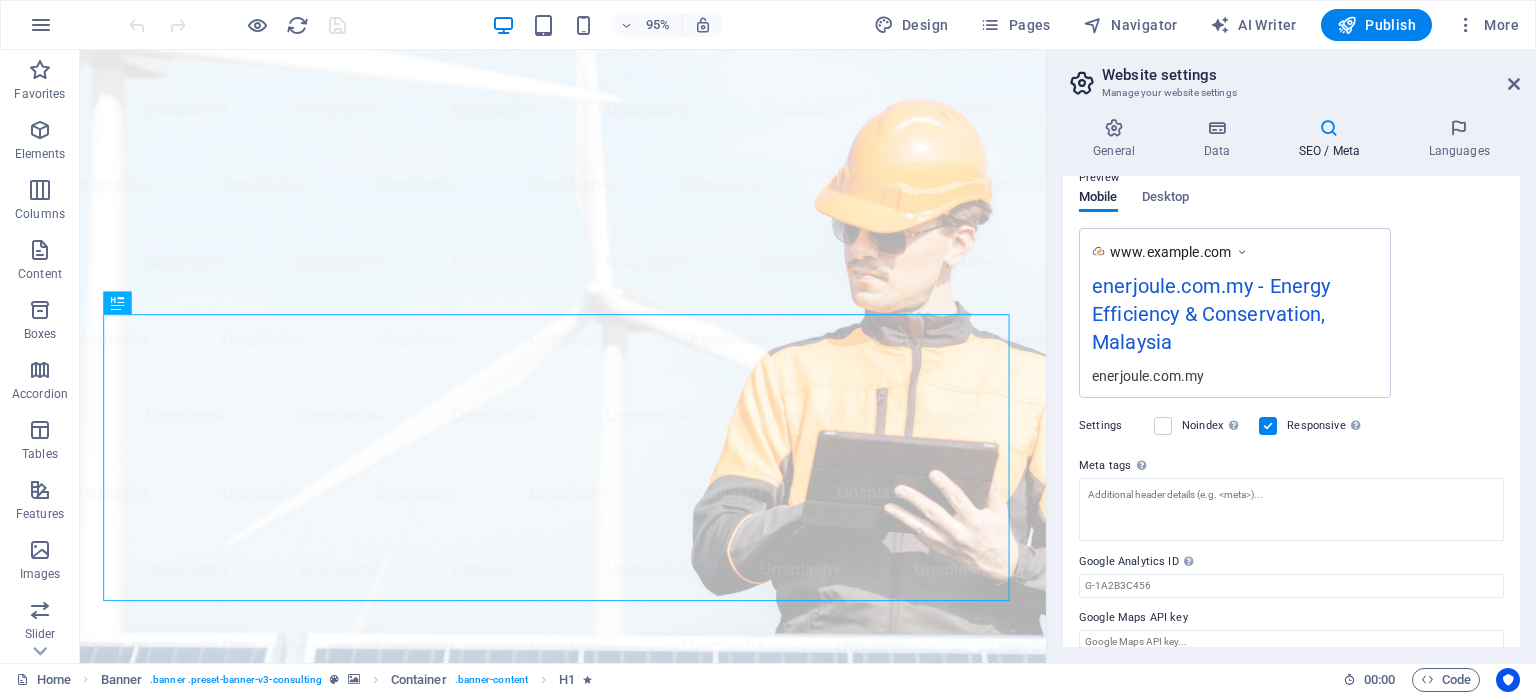 scroll, scrollTop: 300, scrollLeft: 0, axis: vertical 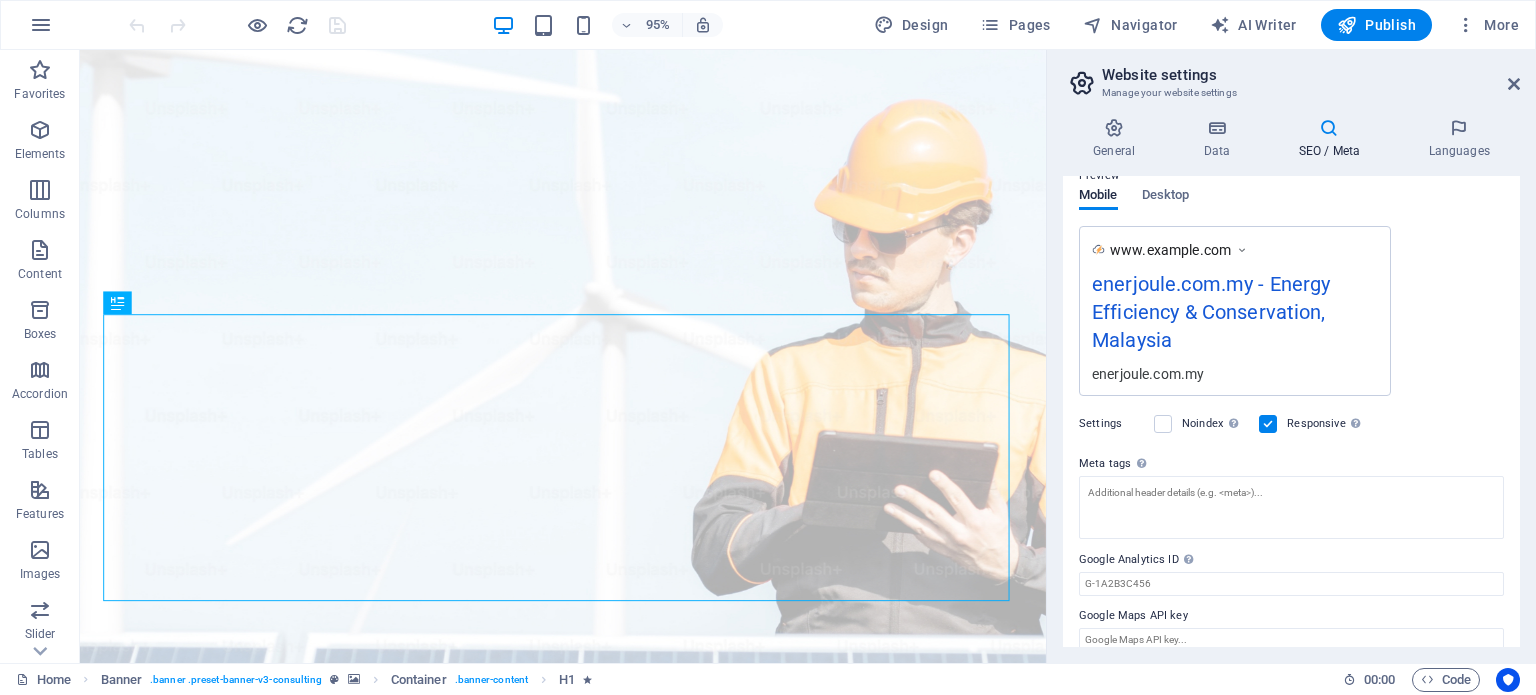 click on "enerjoule.com.my" at bounding box center (1235, 373) 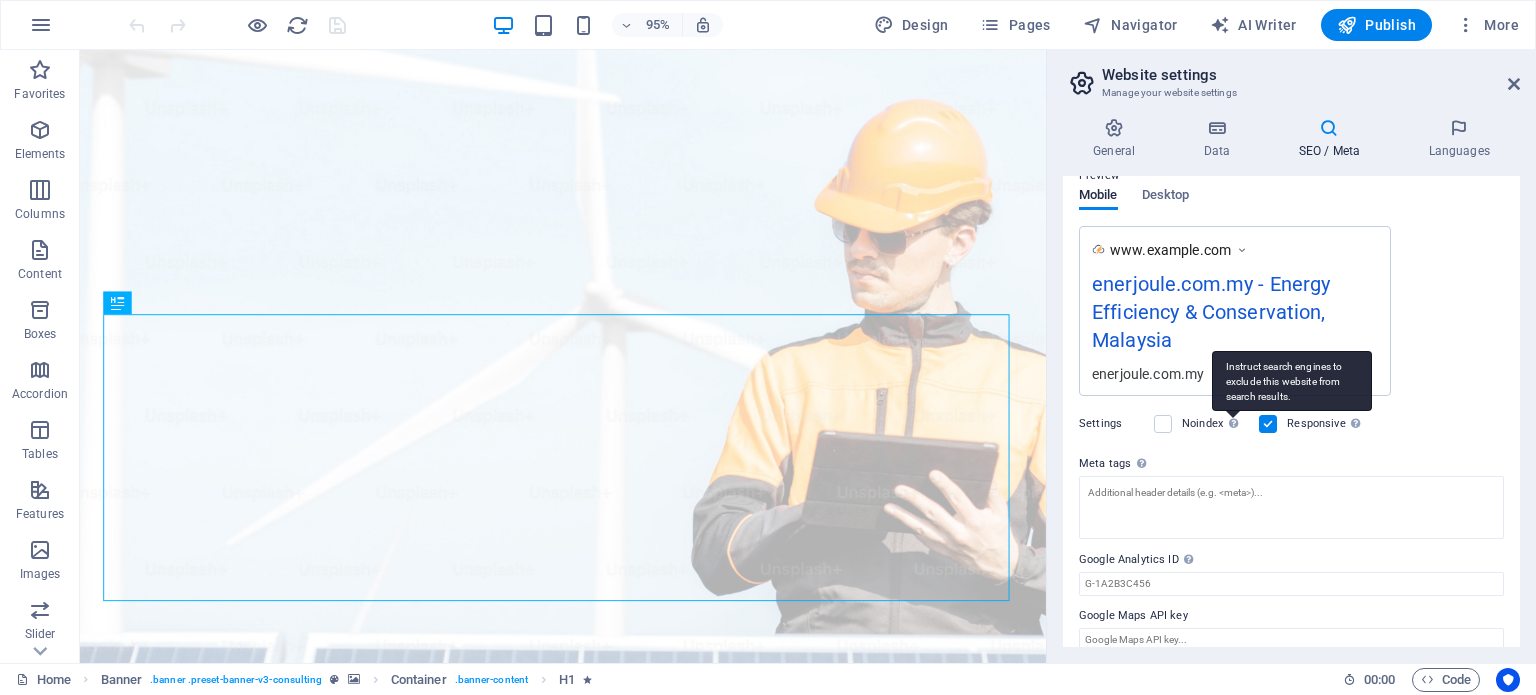scroll, scrollTop: 319, scrollLeft: 0, axis: vertical 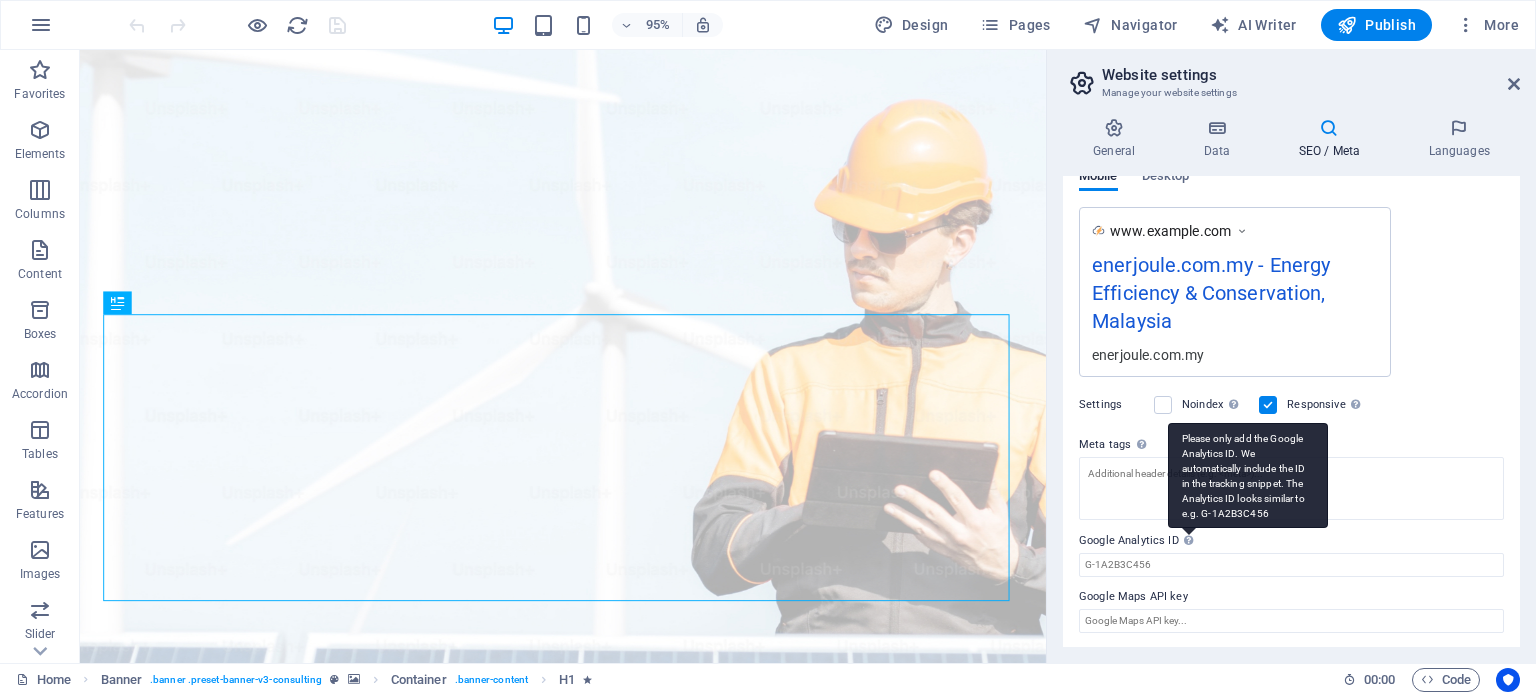 click on "Please only add the Google Analytics ID. We automatically include the ID in the tracking snippet. The Analytics ID looks similar to e.g. G-1A2B3C456" at bounding box center [1248, 475] 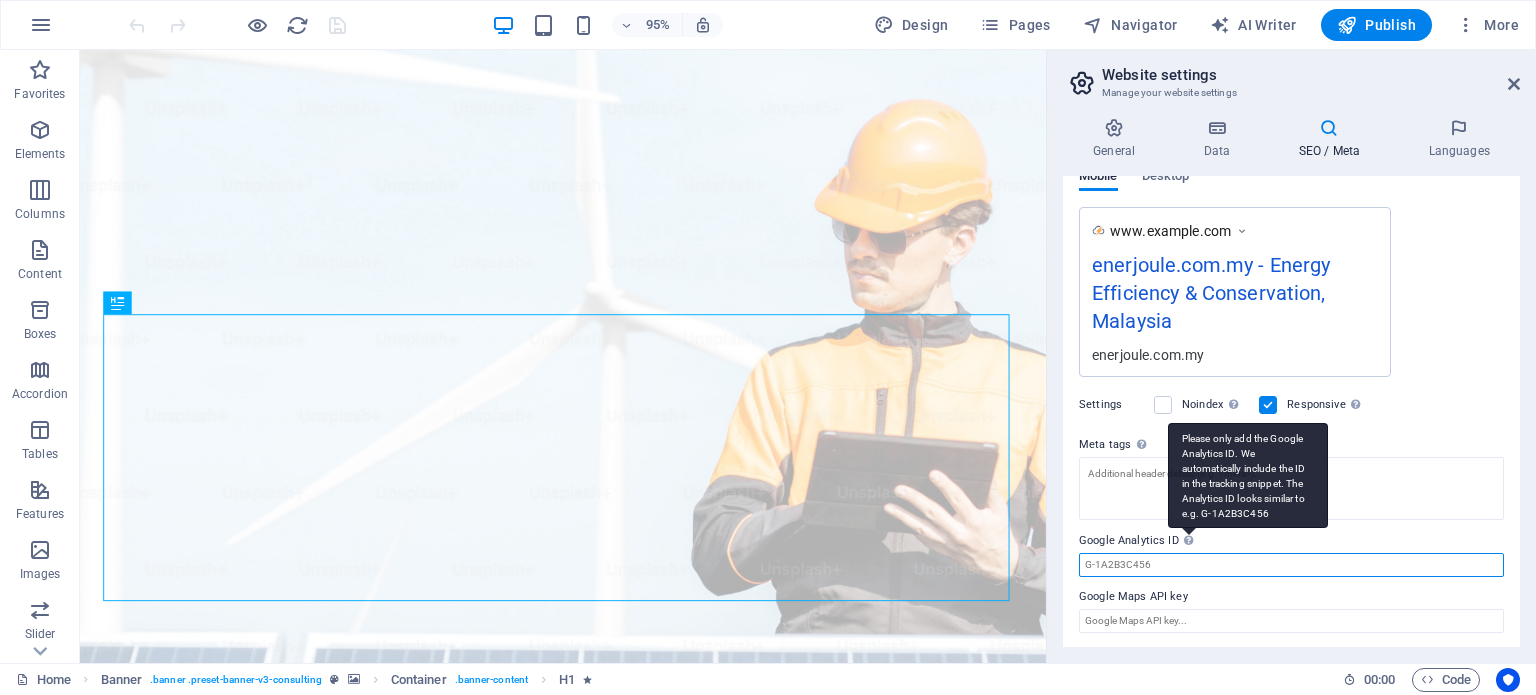 click on "Google Analytics ID Please only add the Google Analytics ID. We automatically include the ID in the tracking snippet. The Analytics ID looks similar to e.g. G-1A2B3C456" at bounding box center (1291, 565) 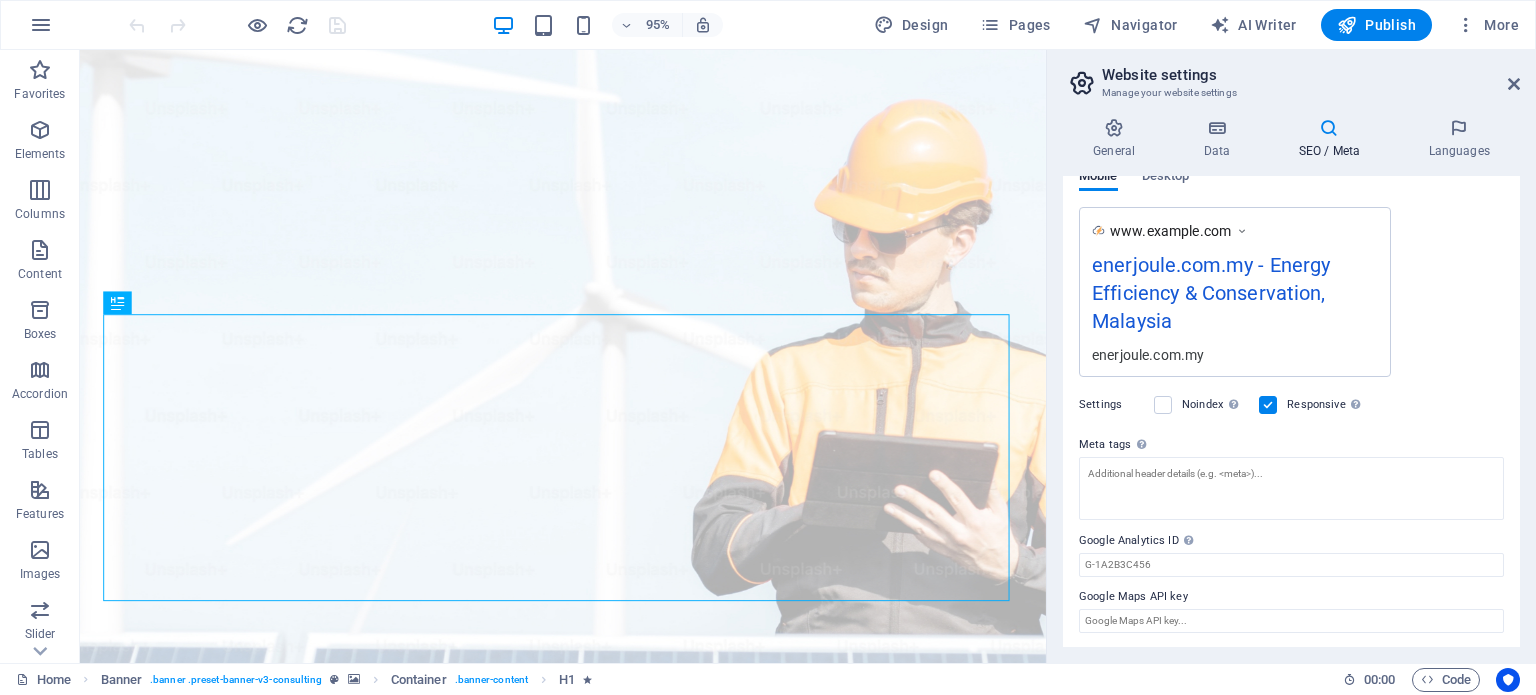 click on "Google Maps API key" at bounding box center [1291, 597] 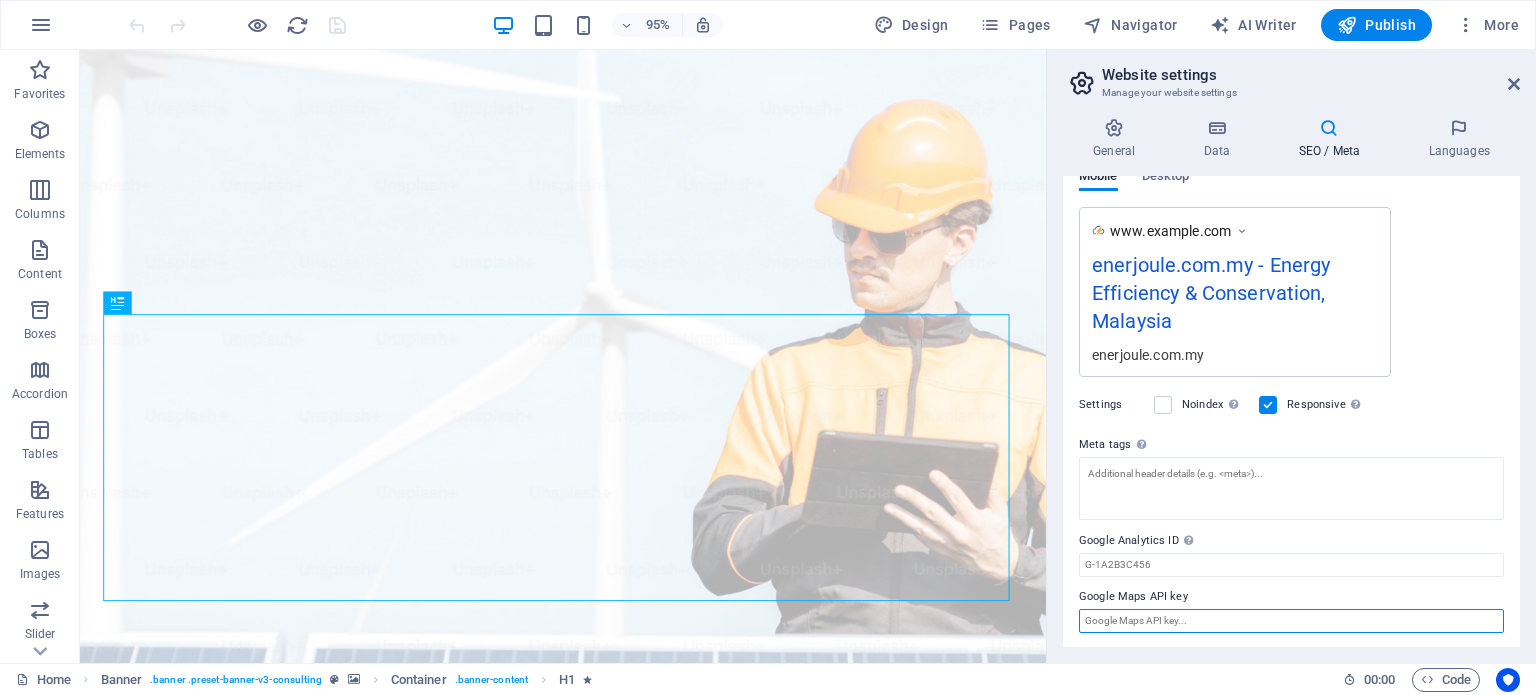click on "Google Maps API key" at bounding box center (1291, 621) 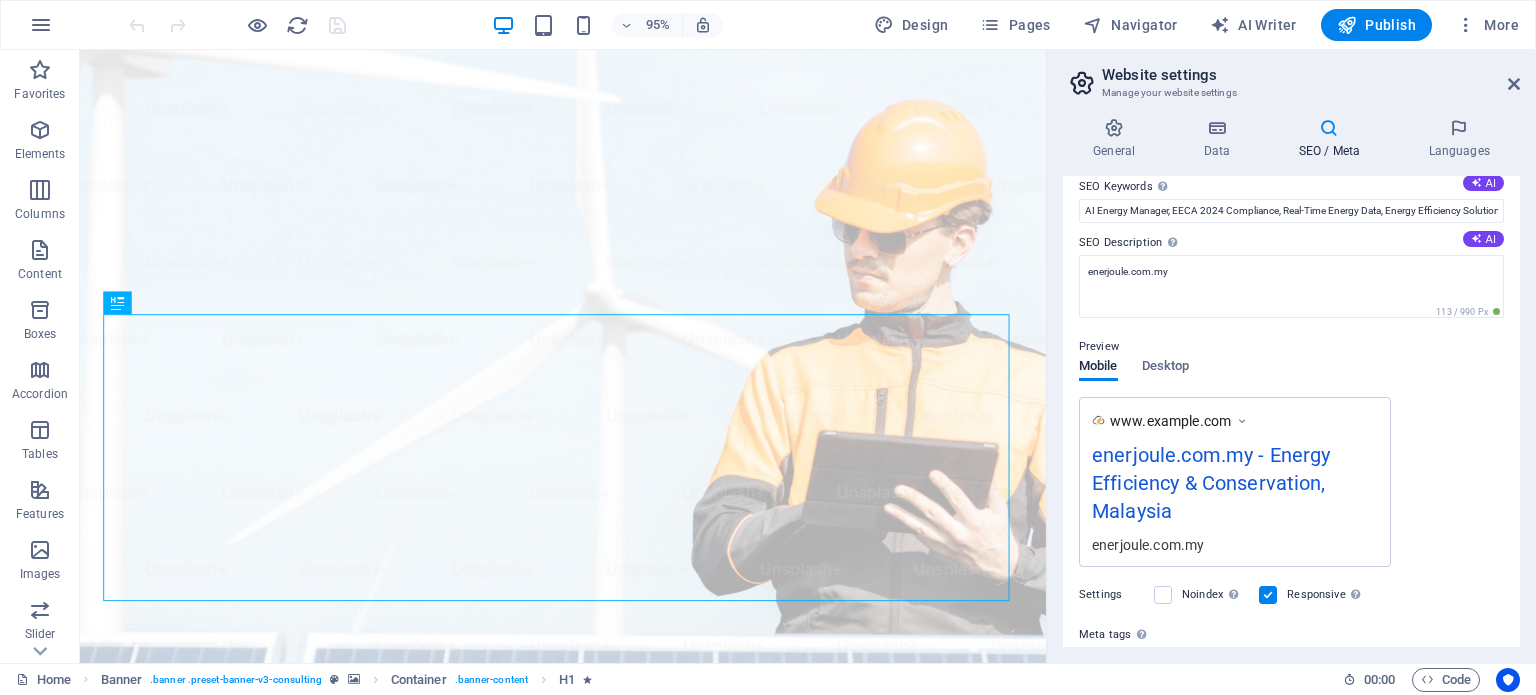 scroll, scrollTop: 119, scrollLeft: 0, axis: vertical 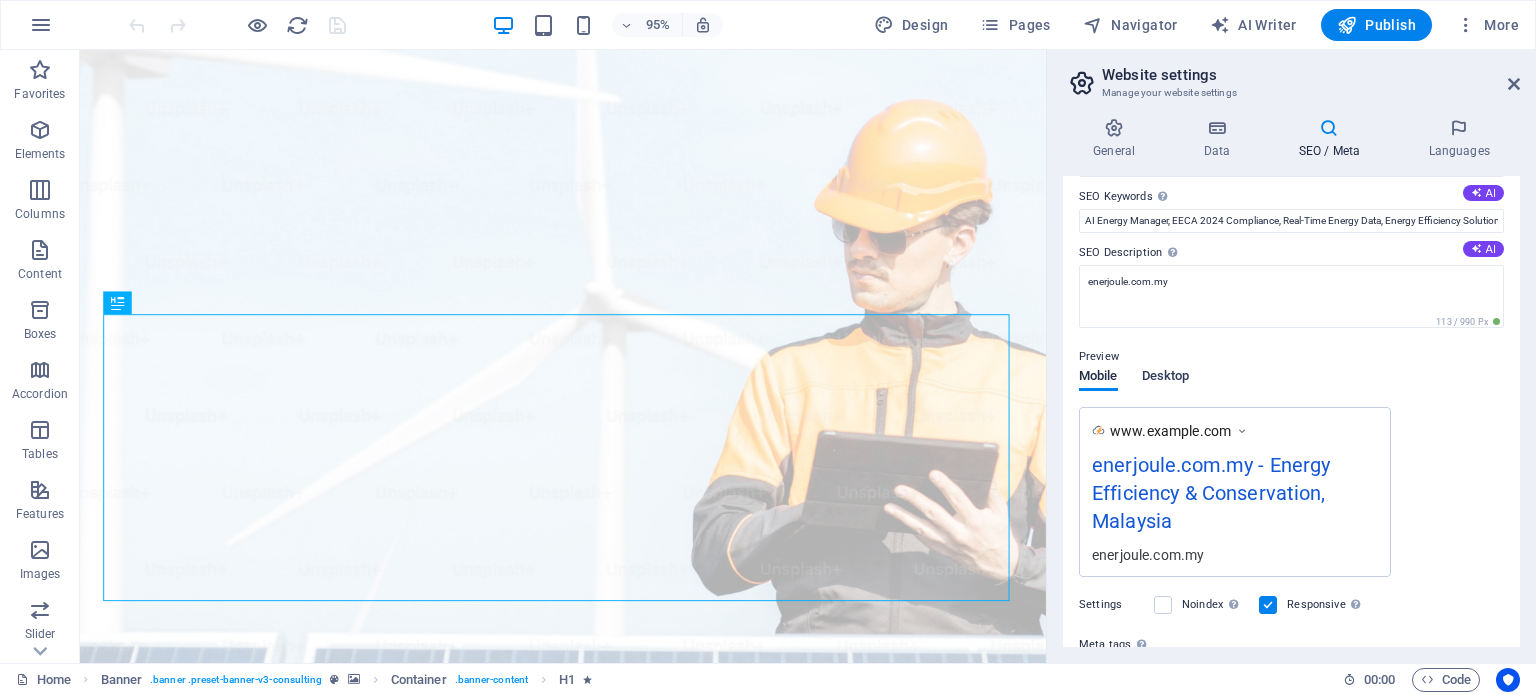 click on "Desktop" at bounding box center (1166, 378) 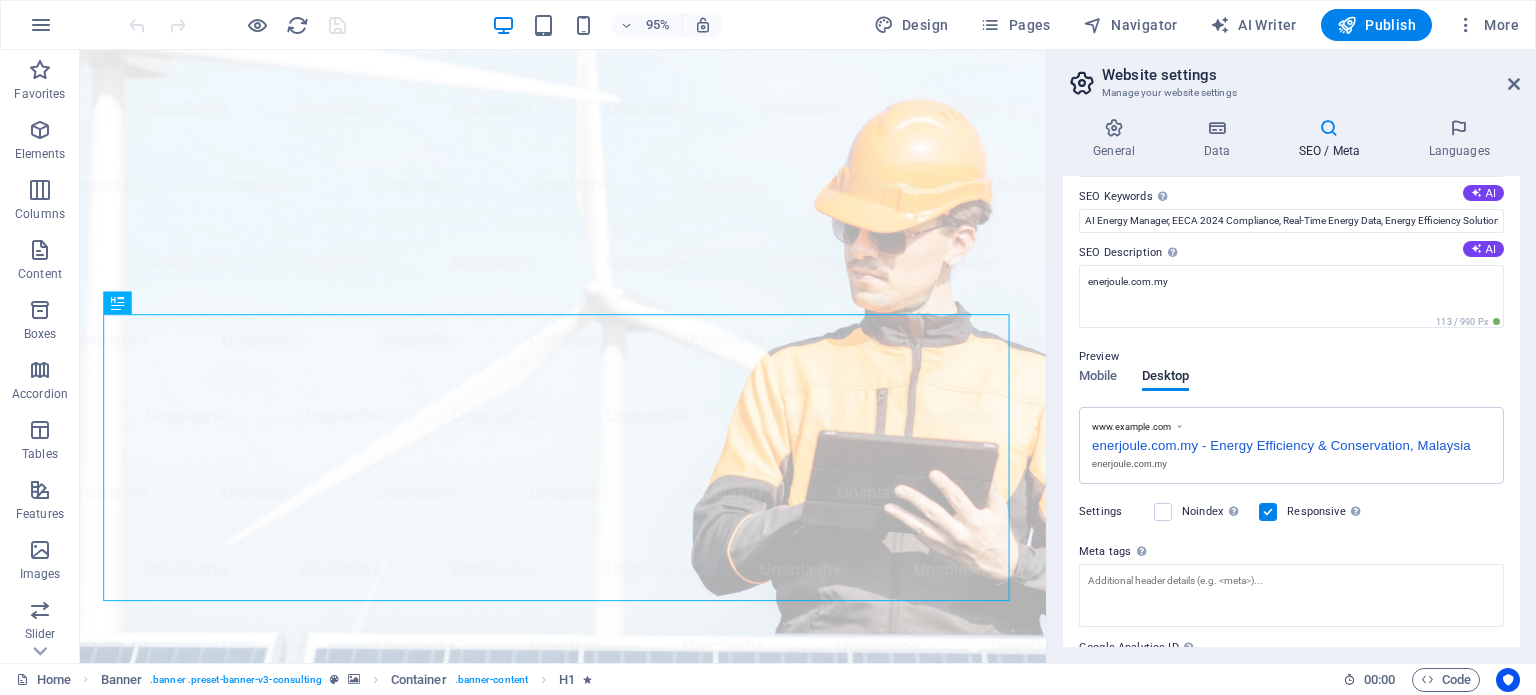 click on "www.example.com" at bounding box center [1131, 427] 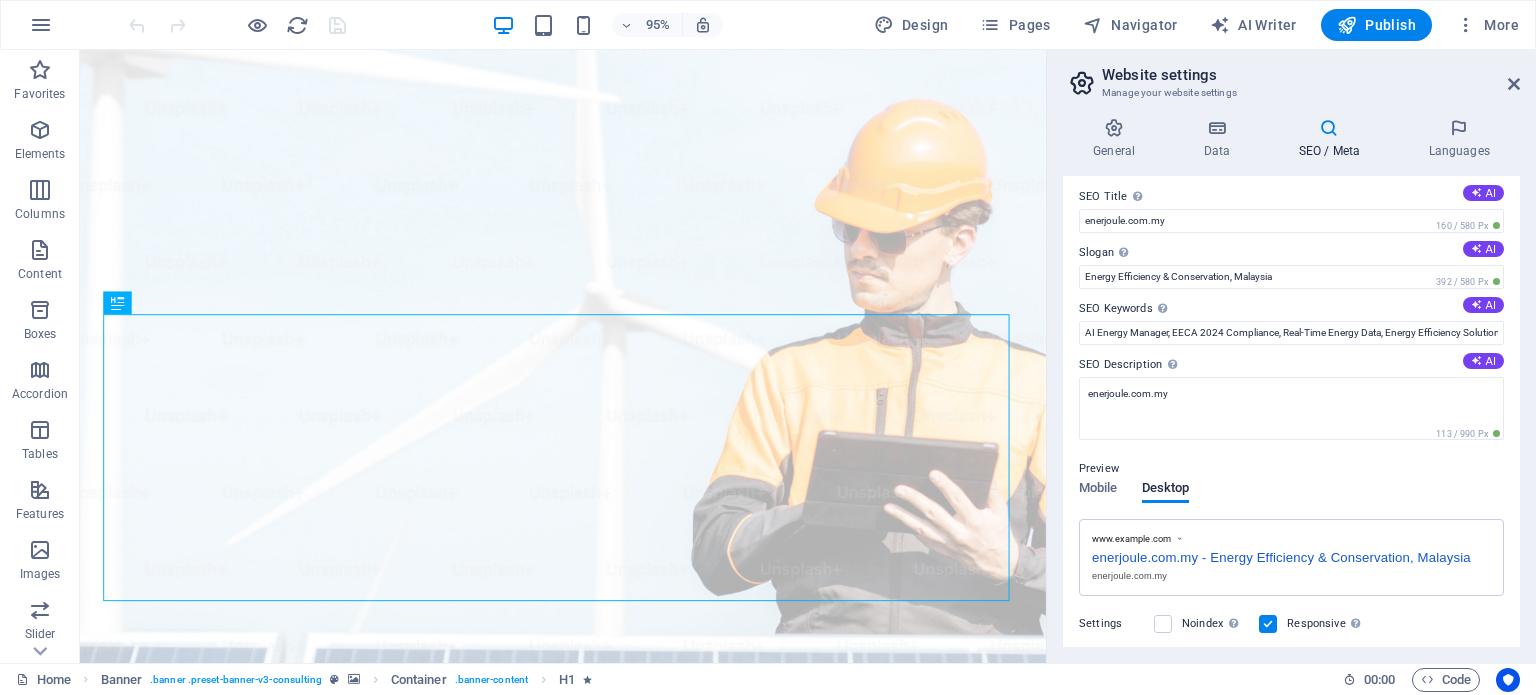 scroll, scrollTop: 0, scrollLeft: 0, axis: both 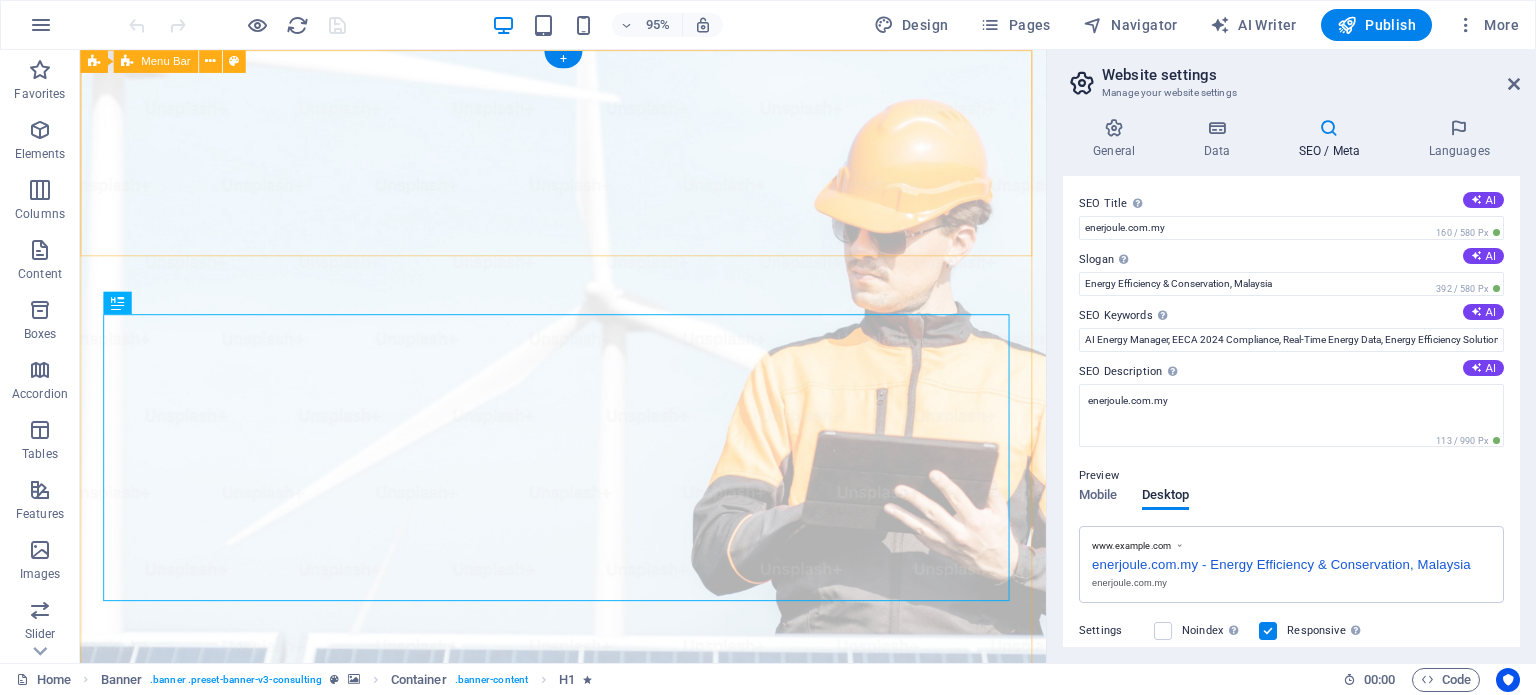 click on "Our Story Our Team Our Strengths Your Benefits Contact Us Get Started" at bounding box center [588, 1082] 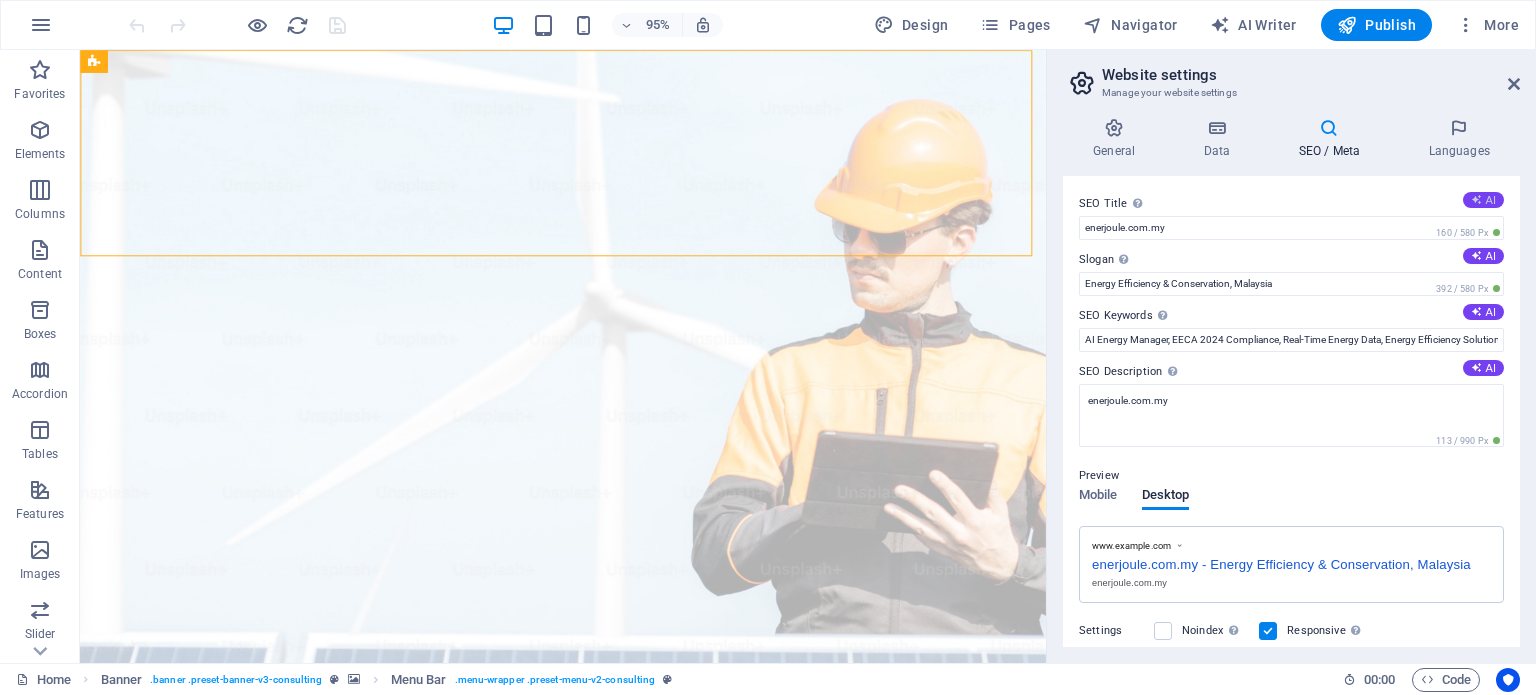 click on "AI" at bounding box center [1483, 200] 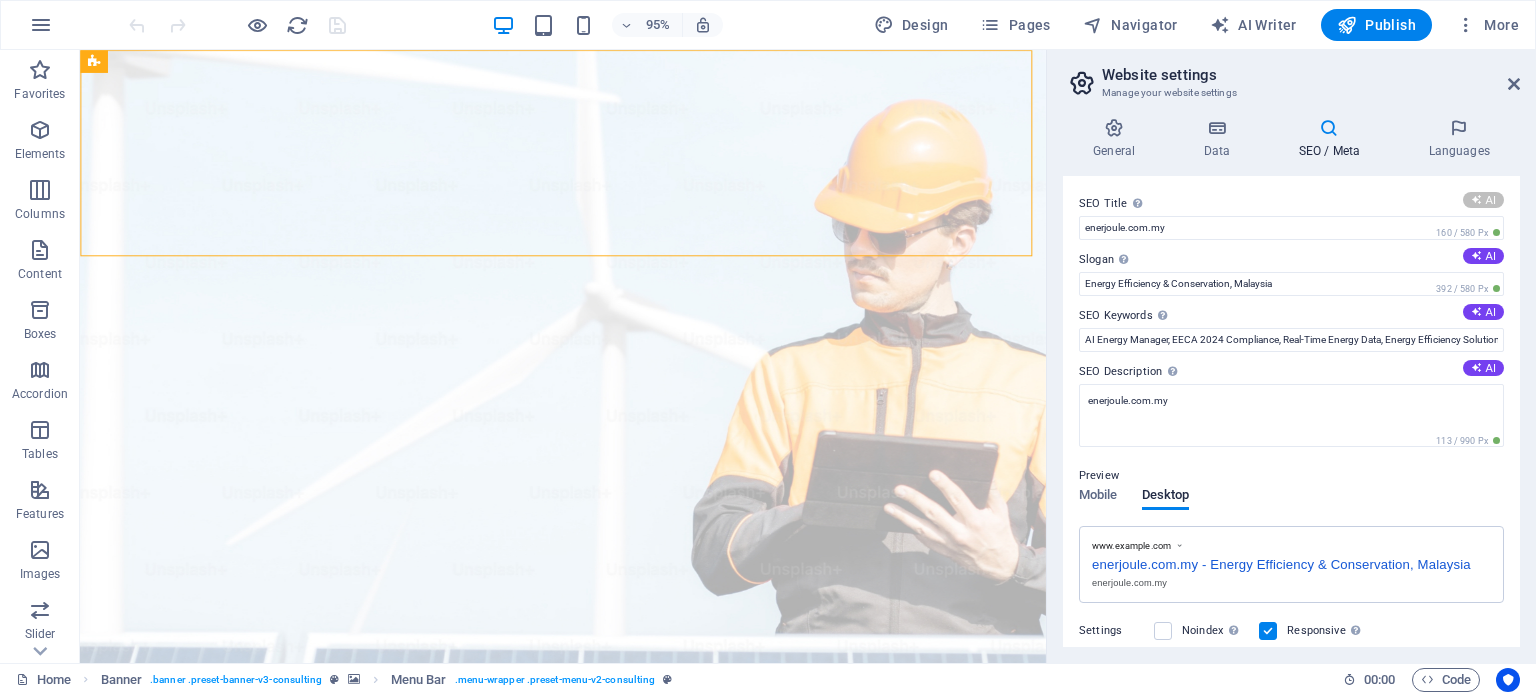 type on "AI Energy Management with Enerjoule" 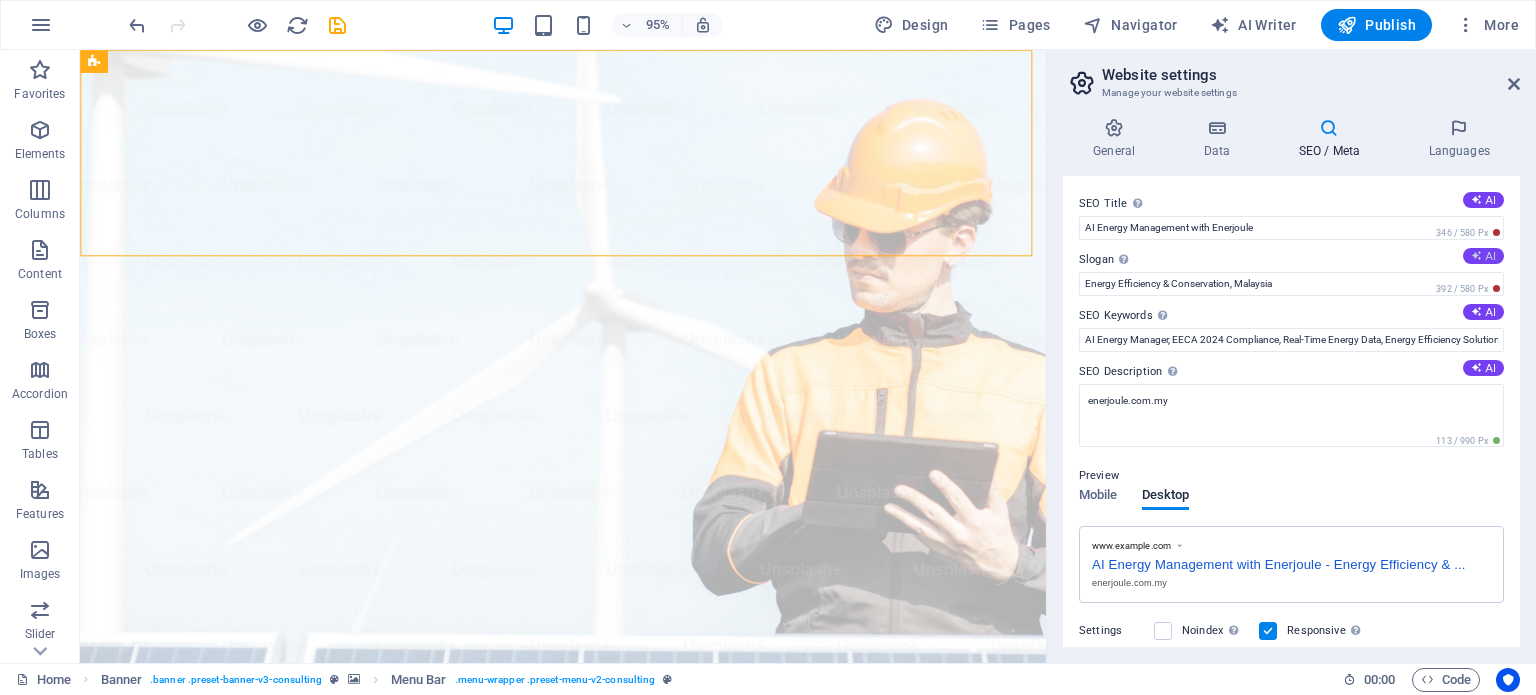 click on "AI" at bounding box center (1483, 256) 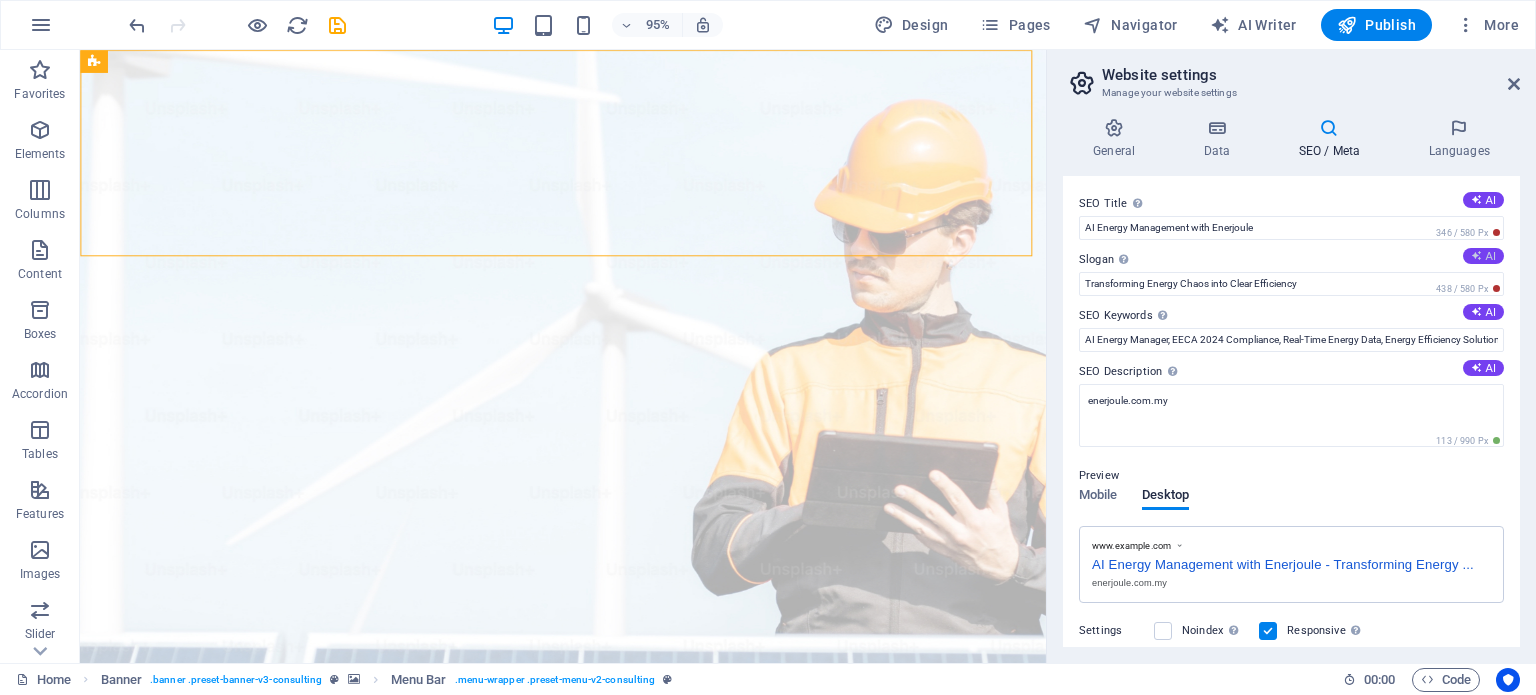 click on "AI" at bounding box center (1483, 256) 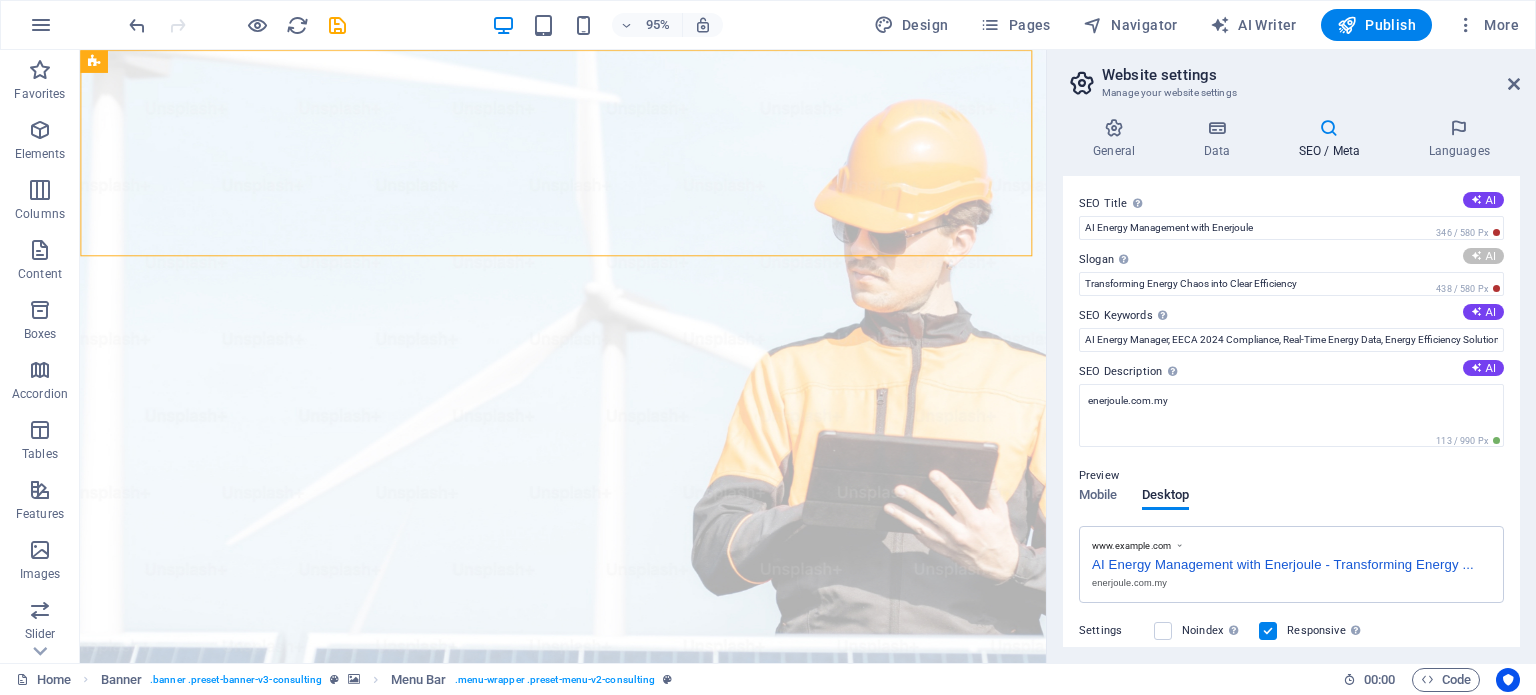 type on "Transforming Energy Insights into Sustainable Success" 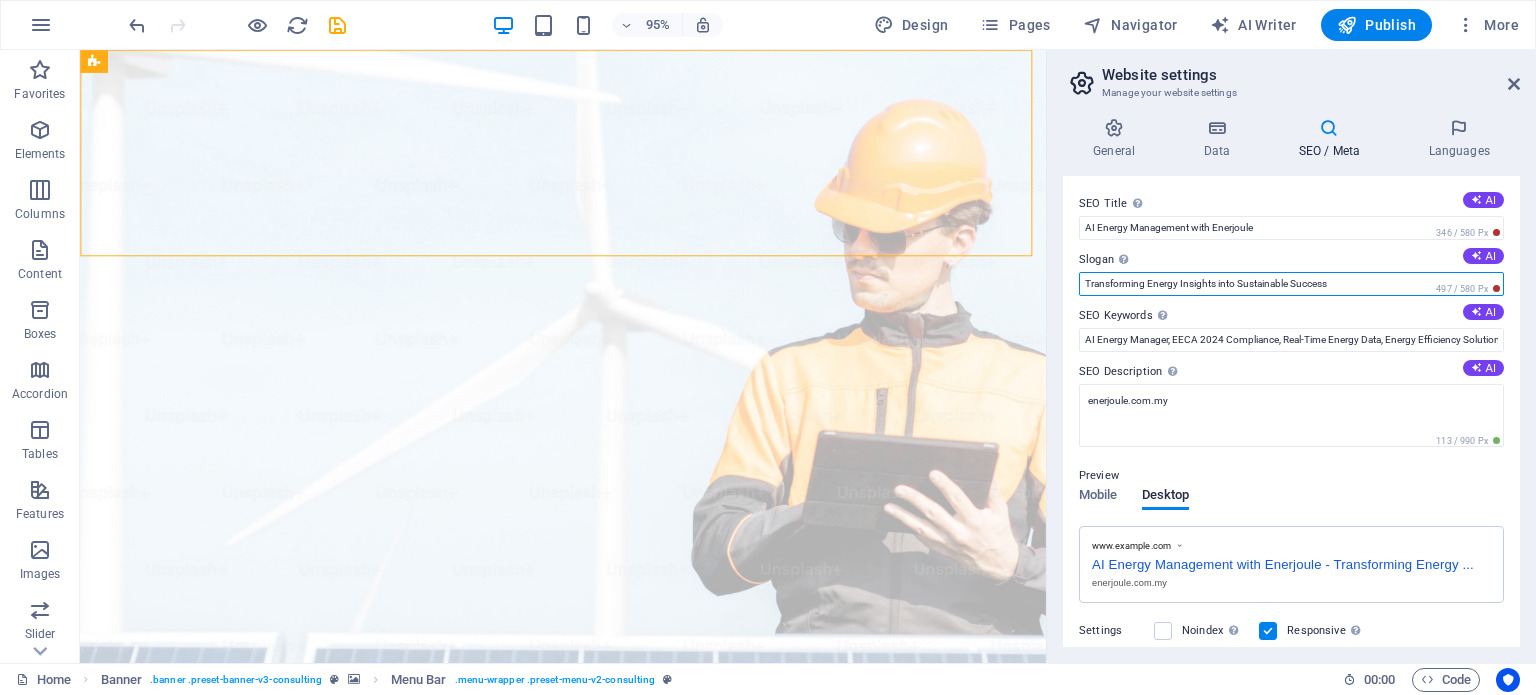 click on "Transforming Energy Insights into Sustainable Success" at bounding box center (1291, 284) 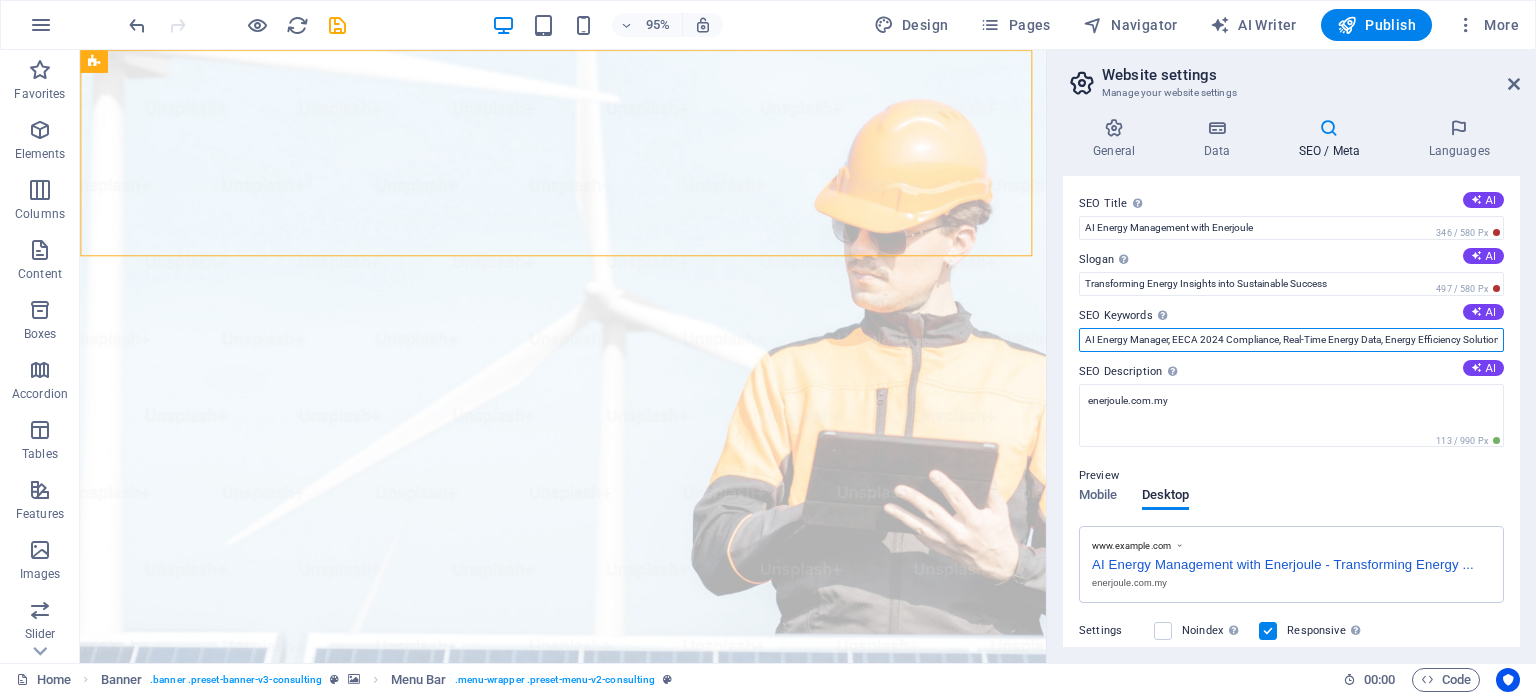 click on "AI Energy Manager, EECA 2024 Compliance, Real-Time Energy Data, Energy Efficiency Solutions, Intelligent Energy Insights, Sustainable Energy Management" at bounding box center (1291, 340) 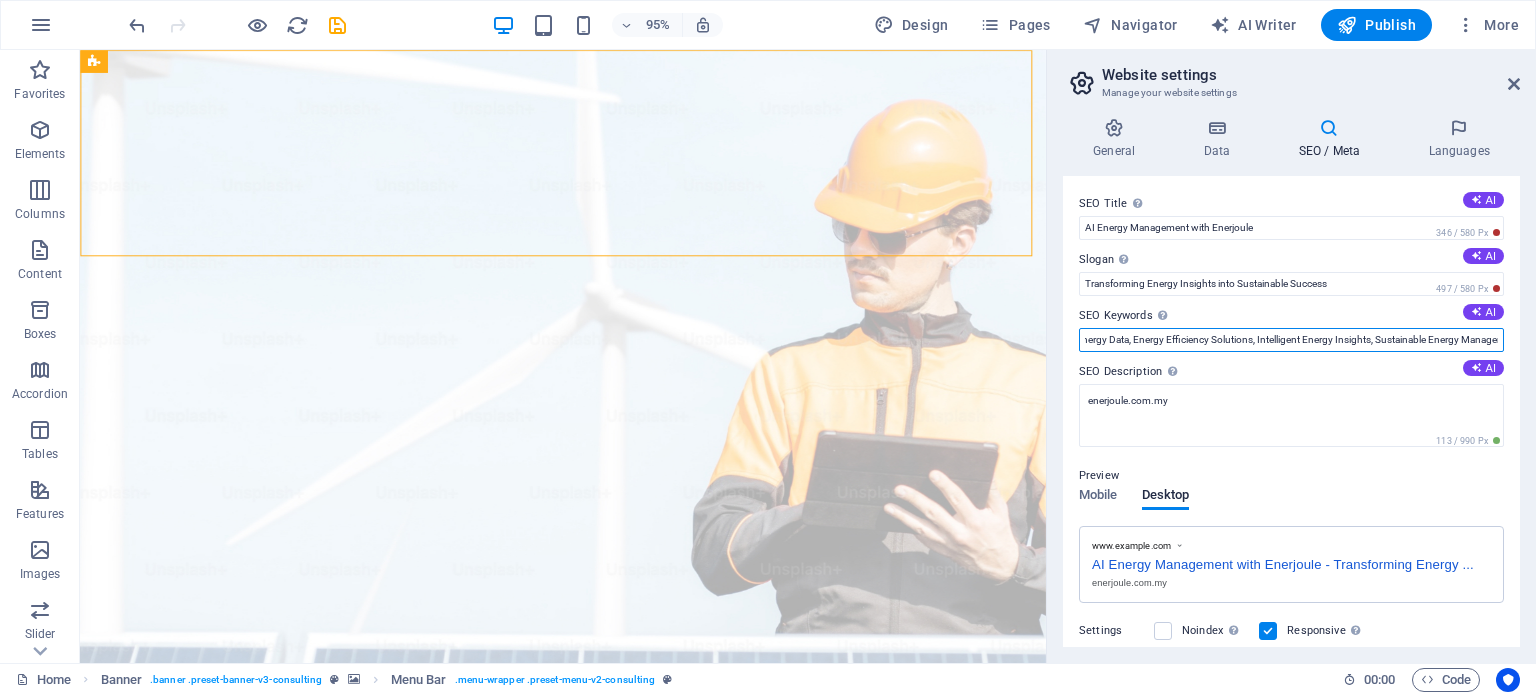 scroll, scrollTop: 0, scrollLeft: 280, axis: horizontal 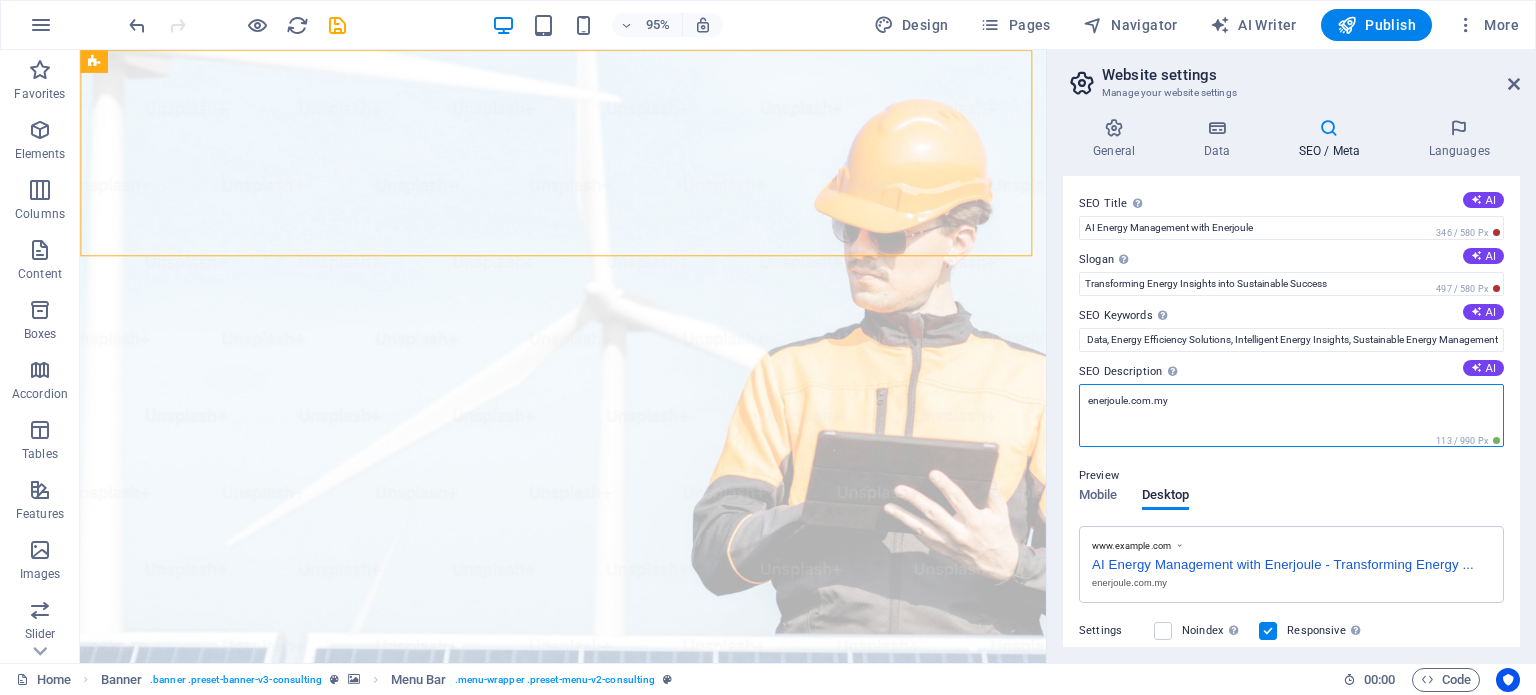 click on "enerjoule.com.my" at bounding box center [1291, 415] 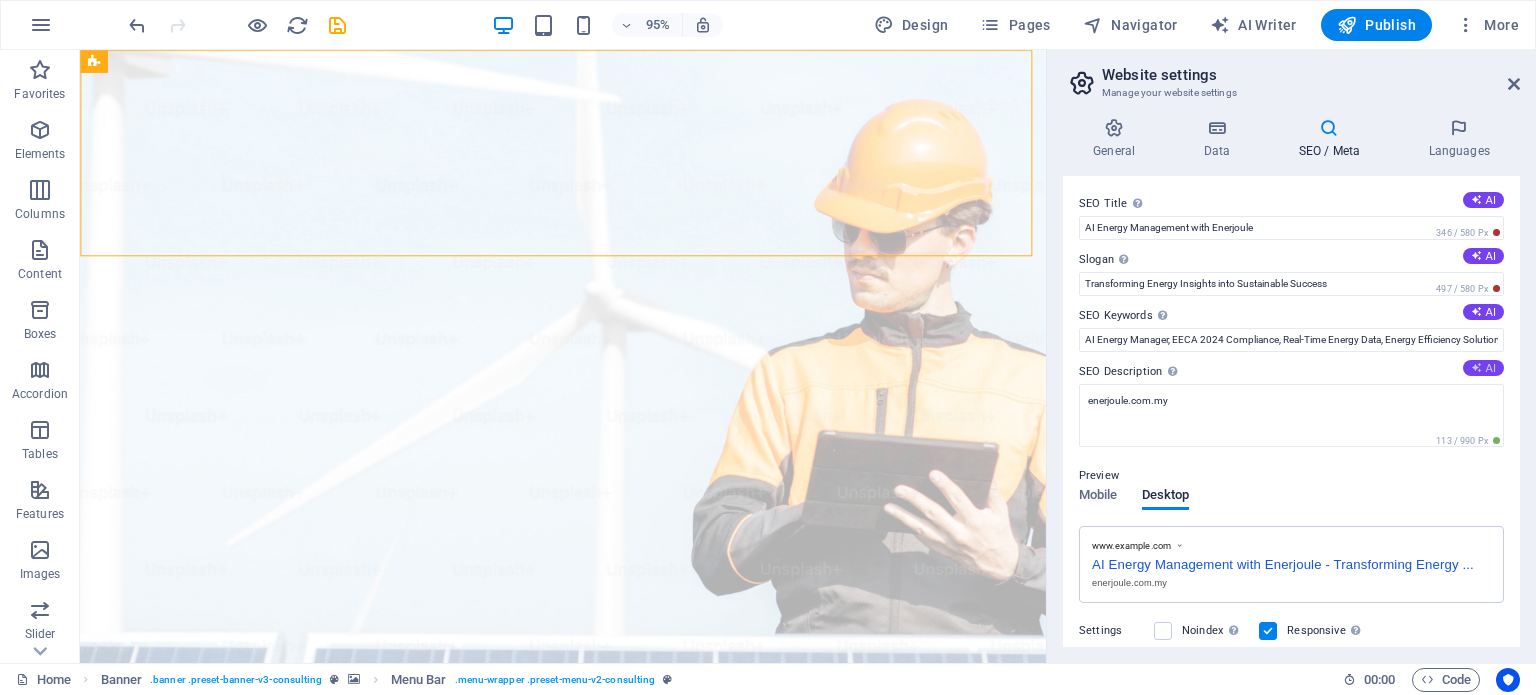 click at bounding box center (1476, 367) 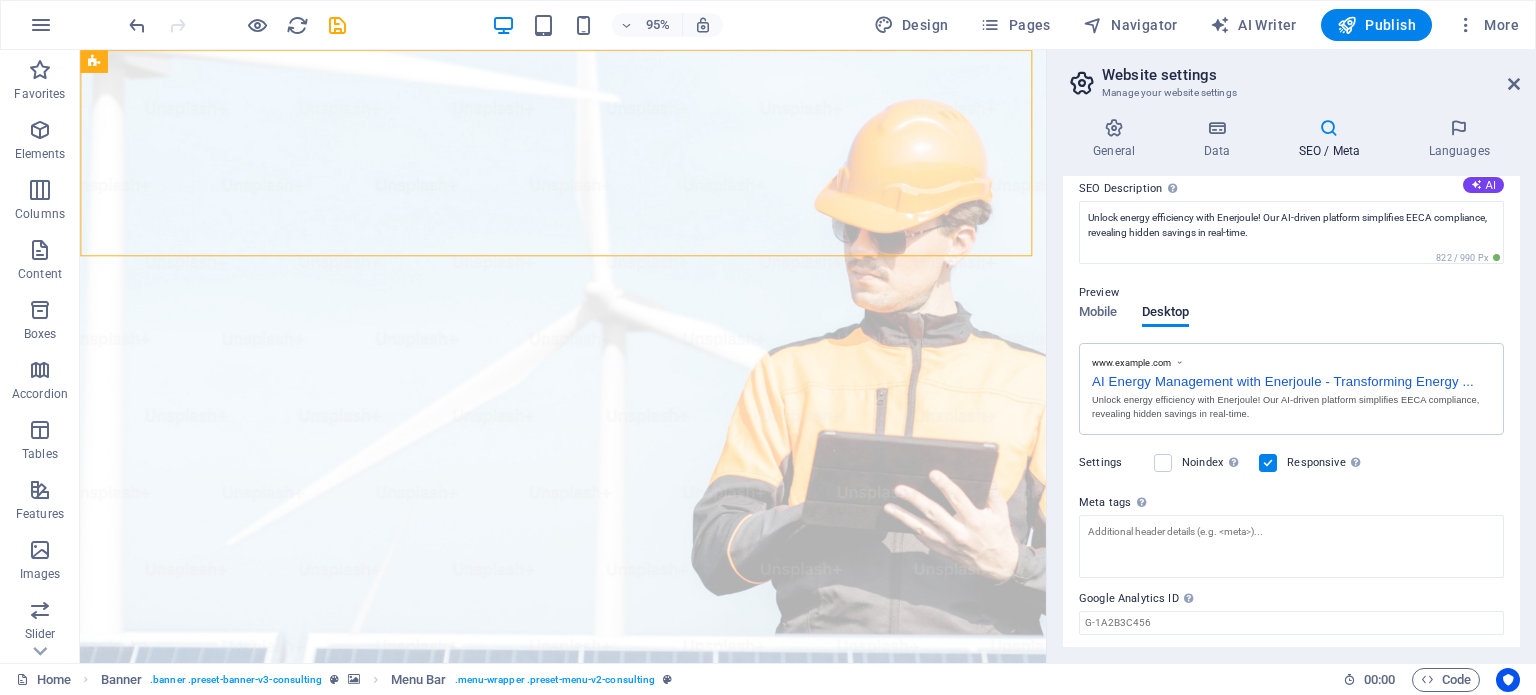 scroll, scrollTop: 200, scrollLeft: 0, axis: vertical 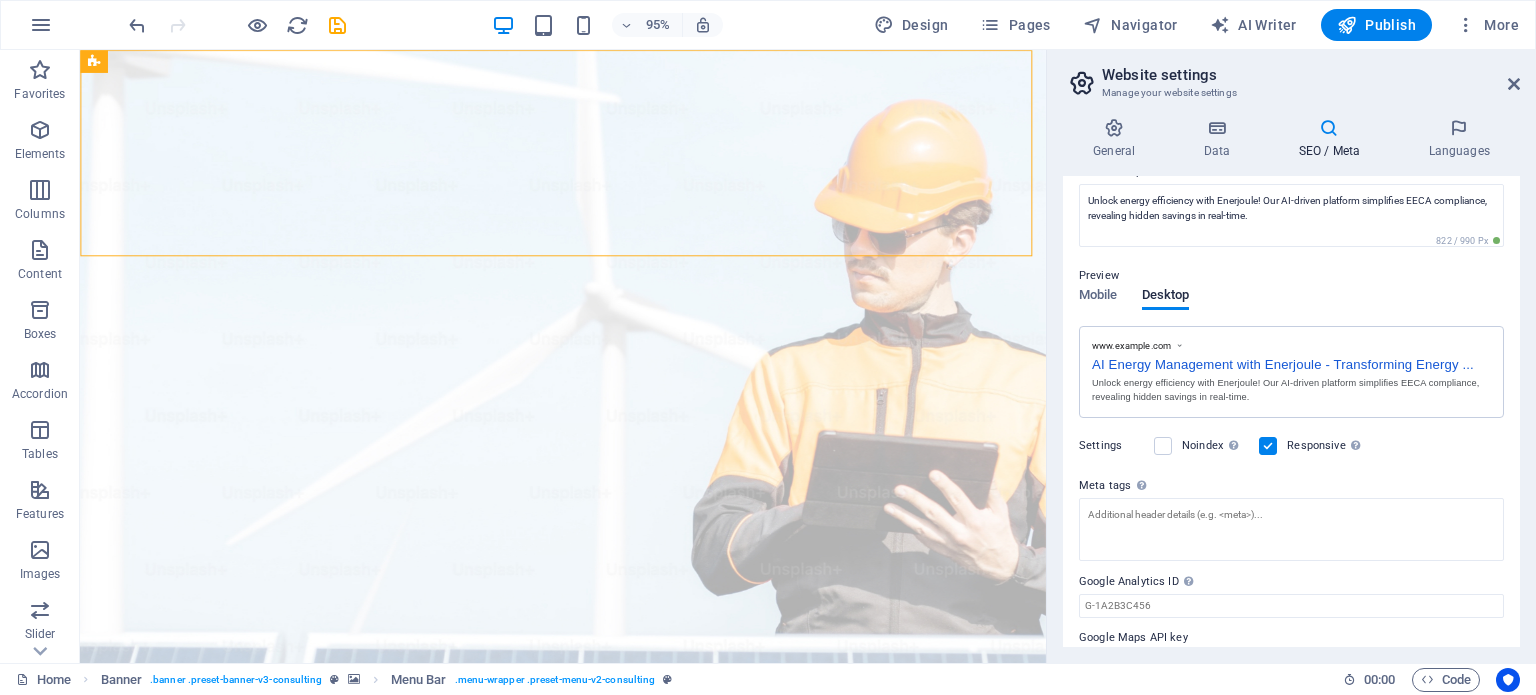 click on "AI Energy Management with Enerjoule - Transforming Energy ..." at bounding box center [1291, 362] 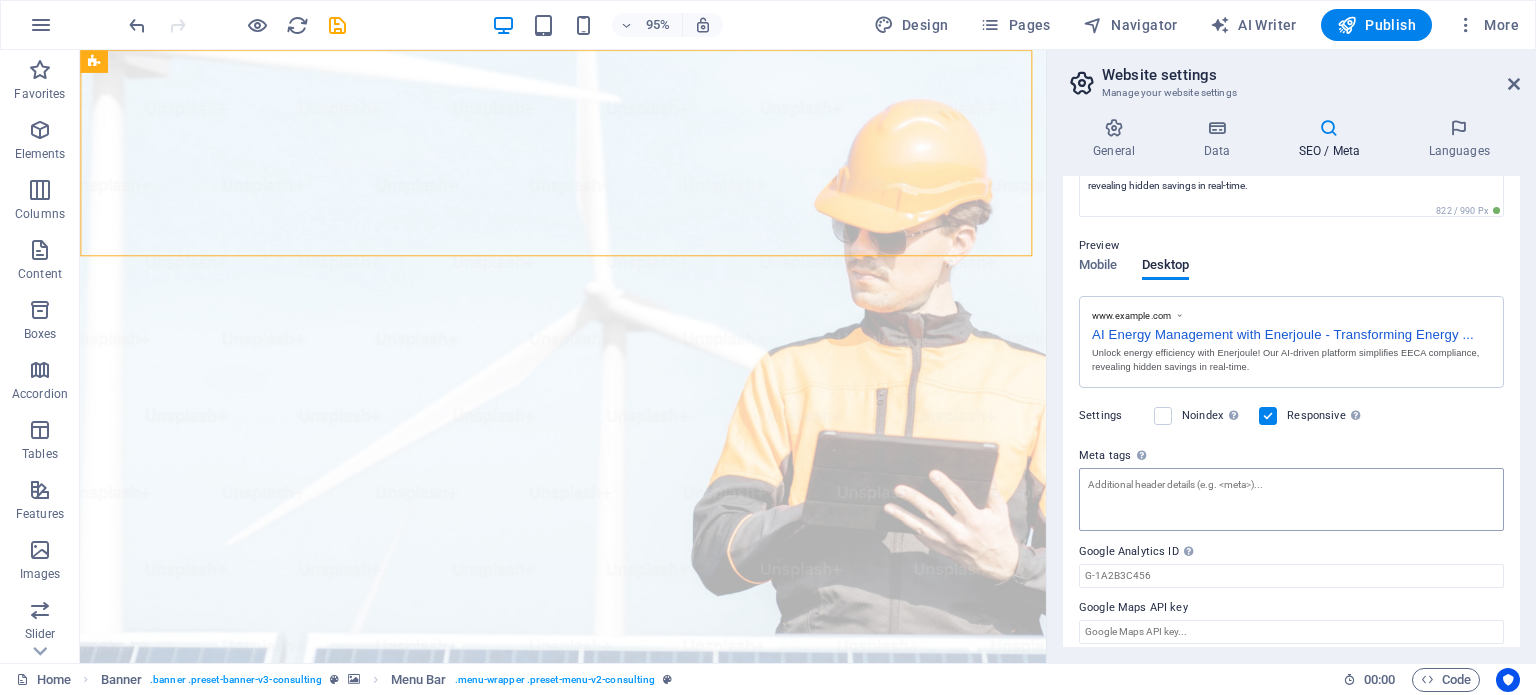 scroll, scrollTop: 240, scrollLeft: 0, axis: vertical 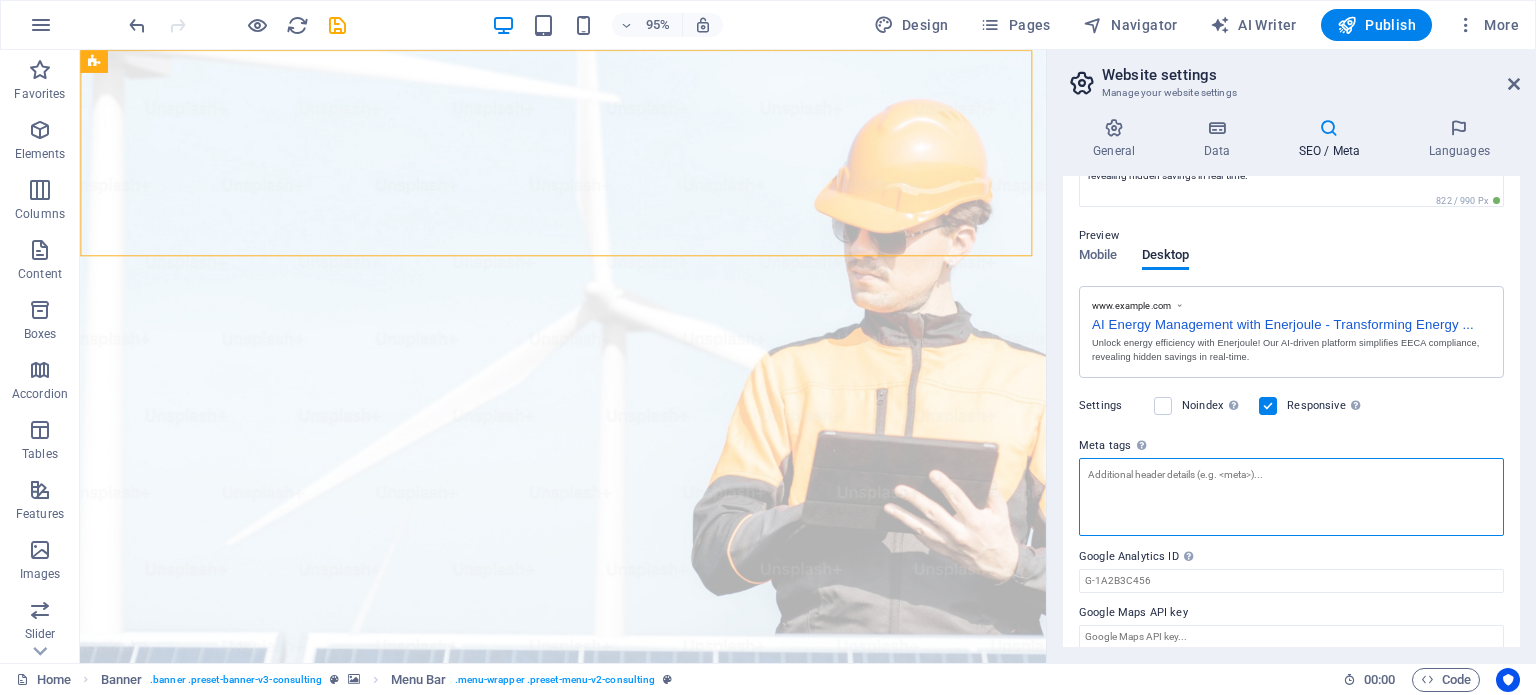 click on "Meta tags Enter HTML code here that will be placed inside the  tags of your website. Please note that your website may not function if you include code with errors." at bounding box center [1291, 497] 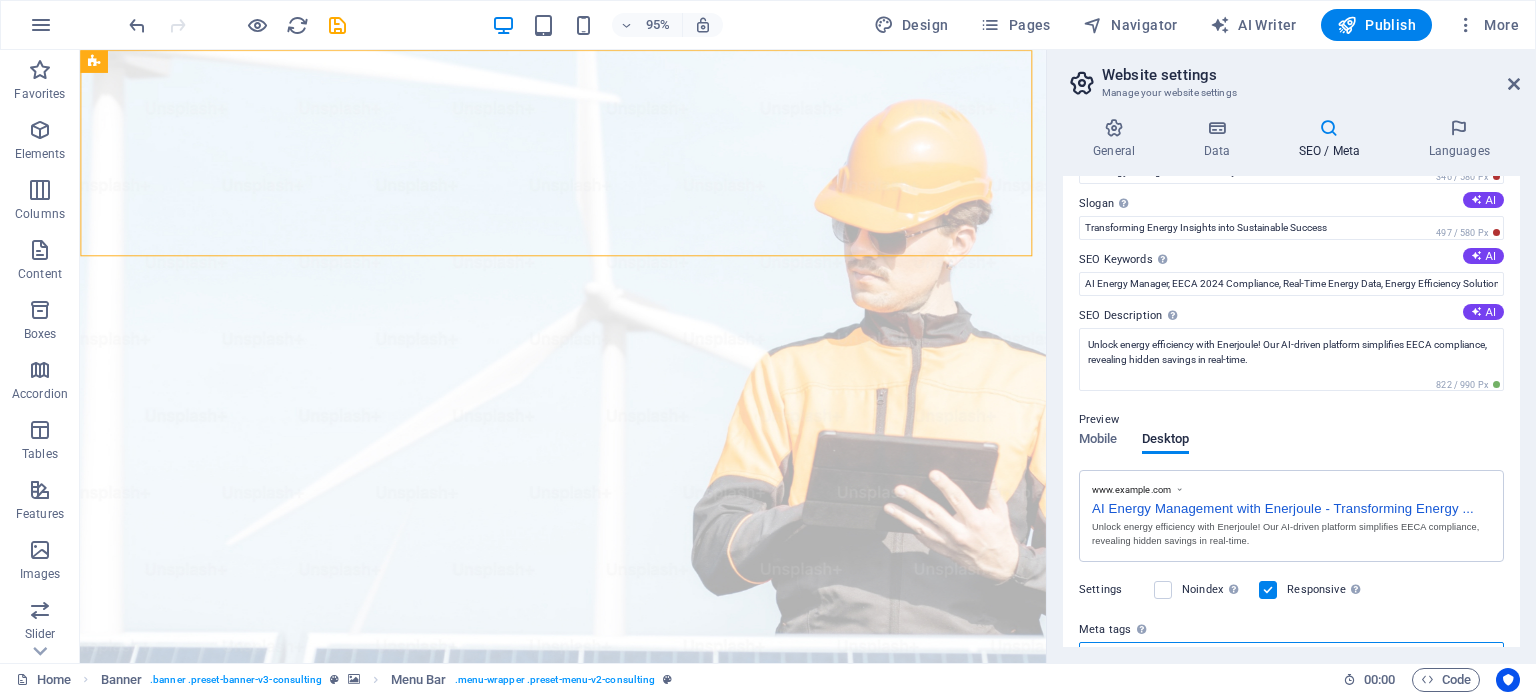 scroll, scrollTop: 0, scrollLeft: 0, axis: both 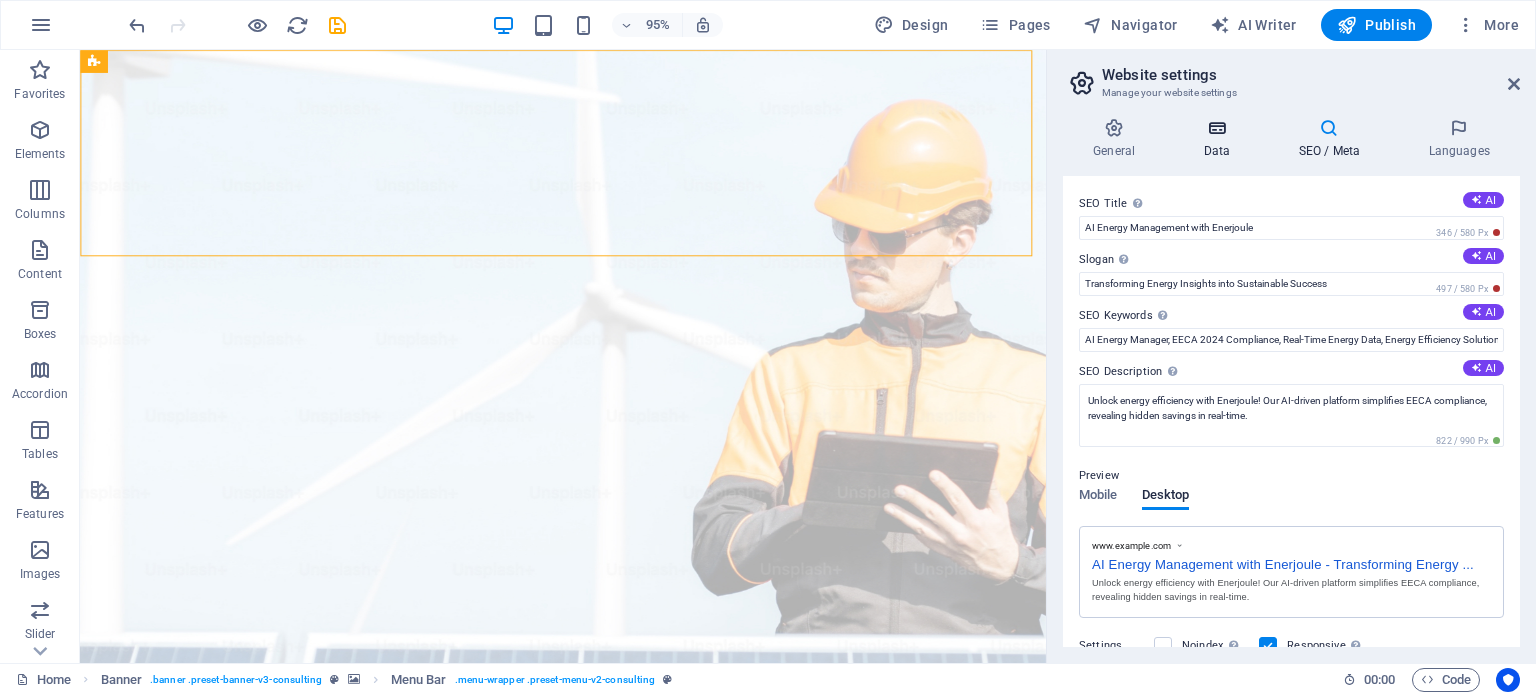 click on "Data" at bounding box center (1220, 139) 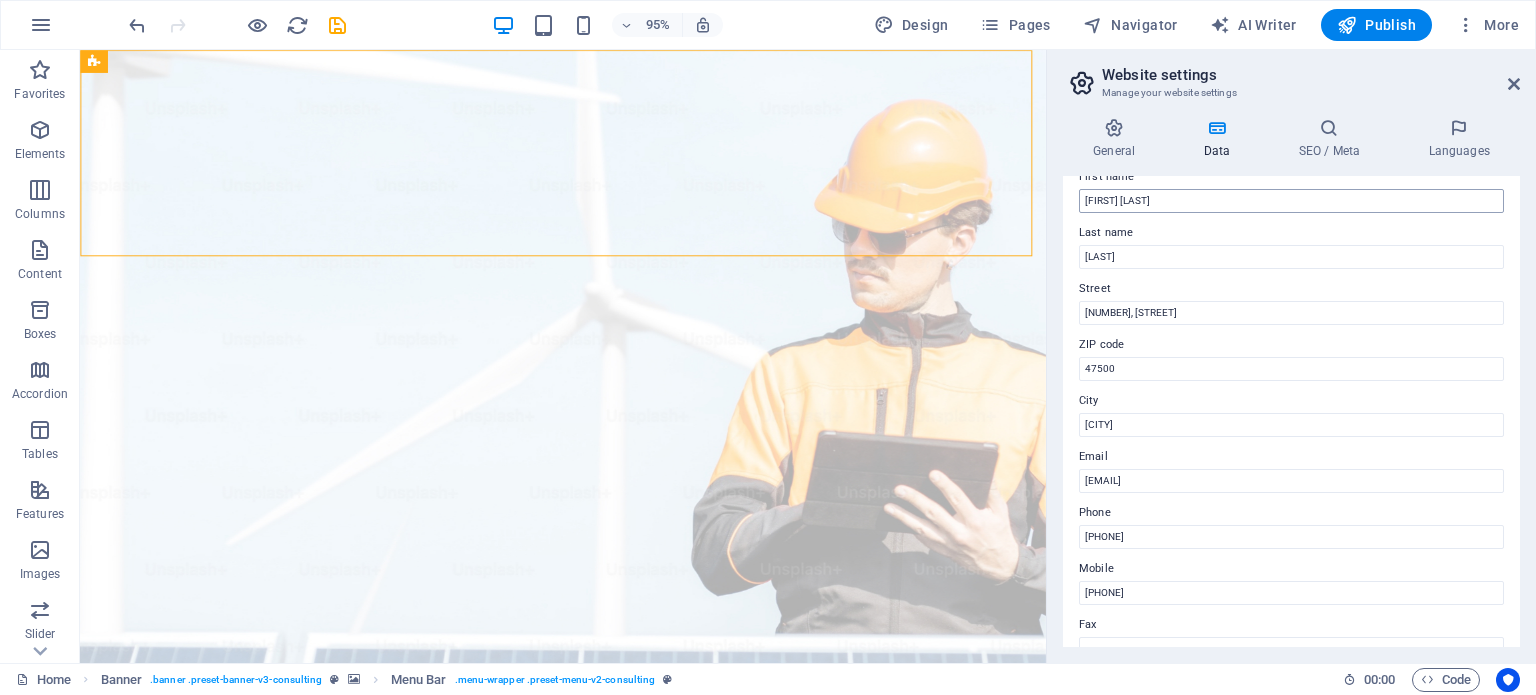scroll, scrollTop: 0, scrollLeft: 0, axis: both 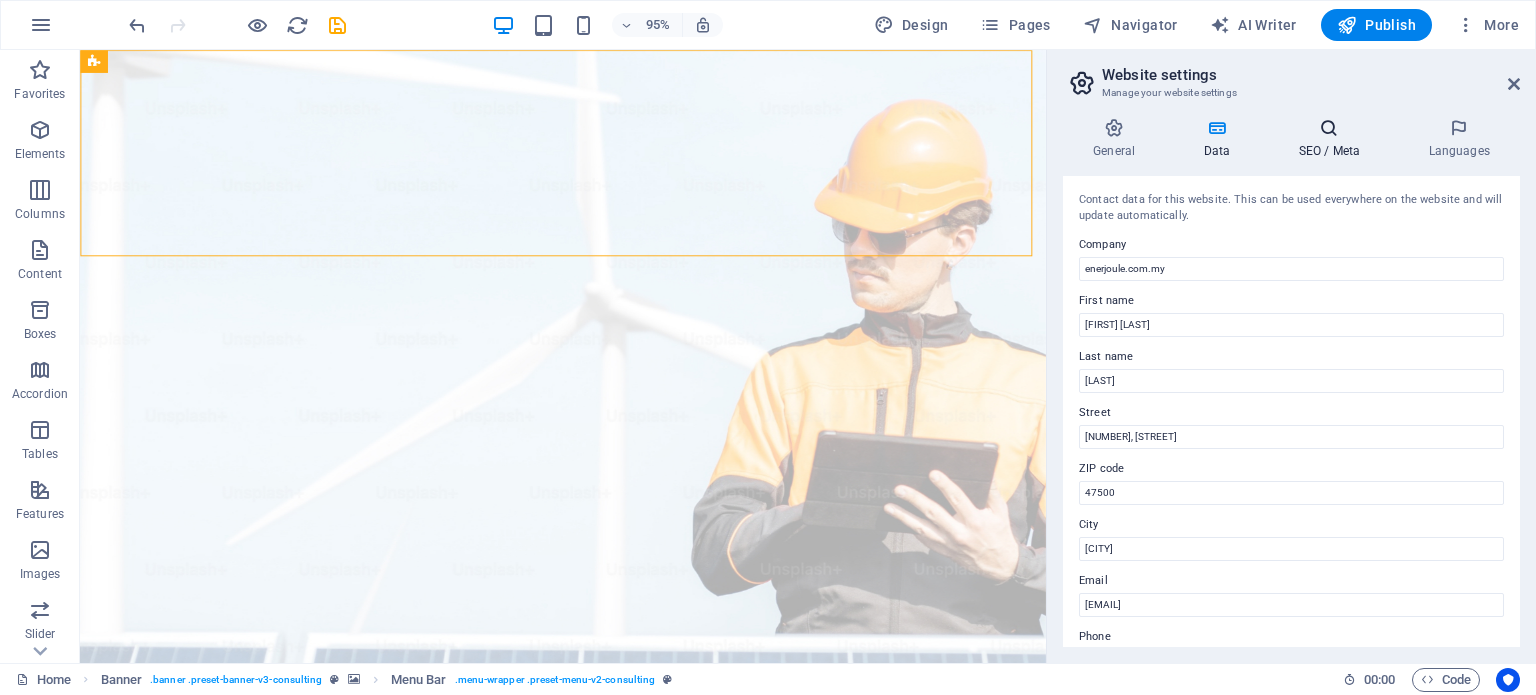 click at bounding box center [1329, 128] 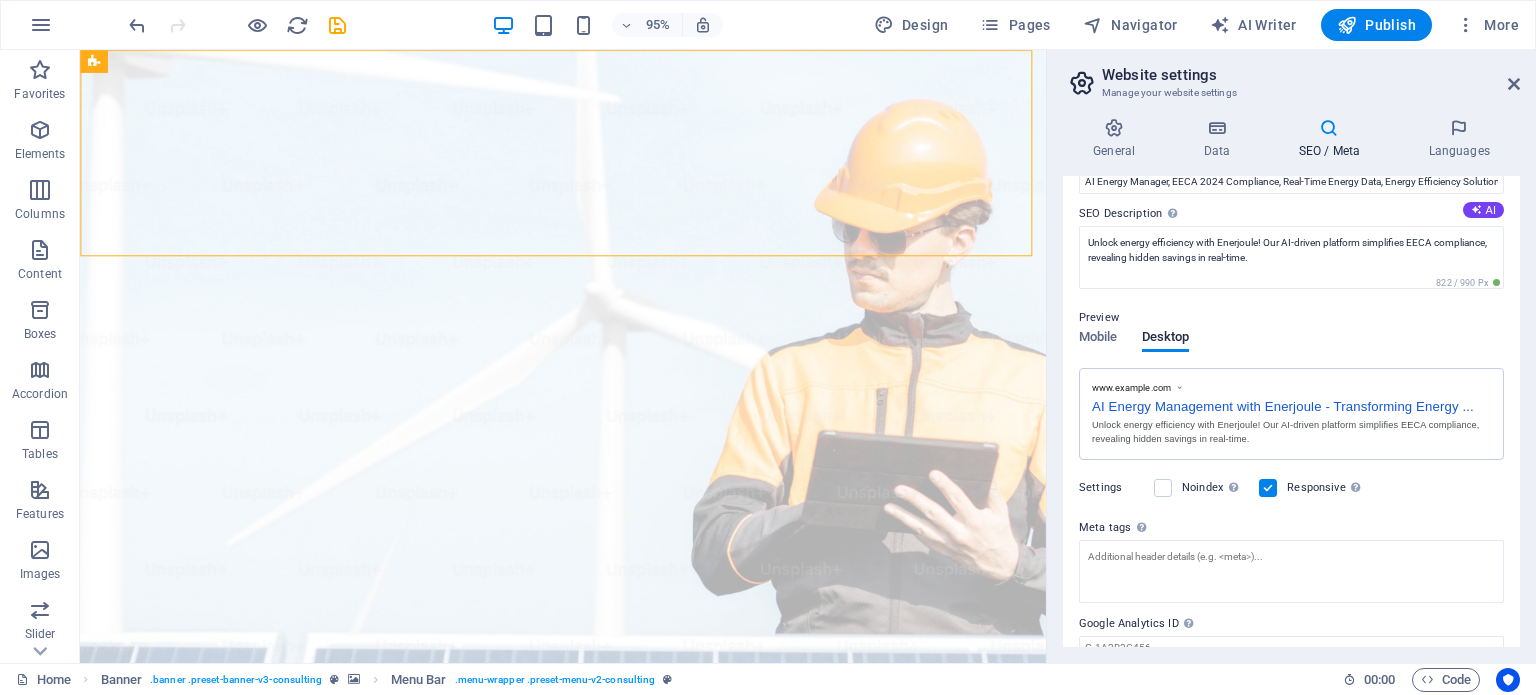 scroll, scrollTop: 200, scrollLeft: 0, axis: vertical 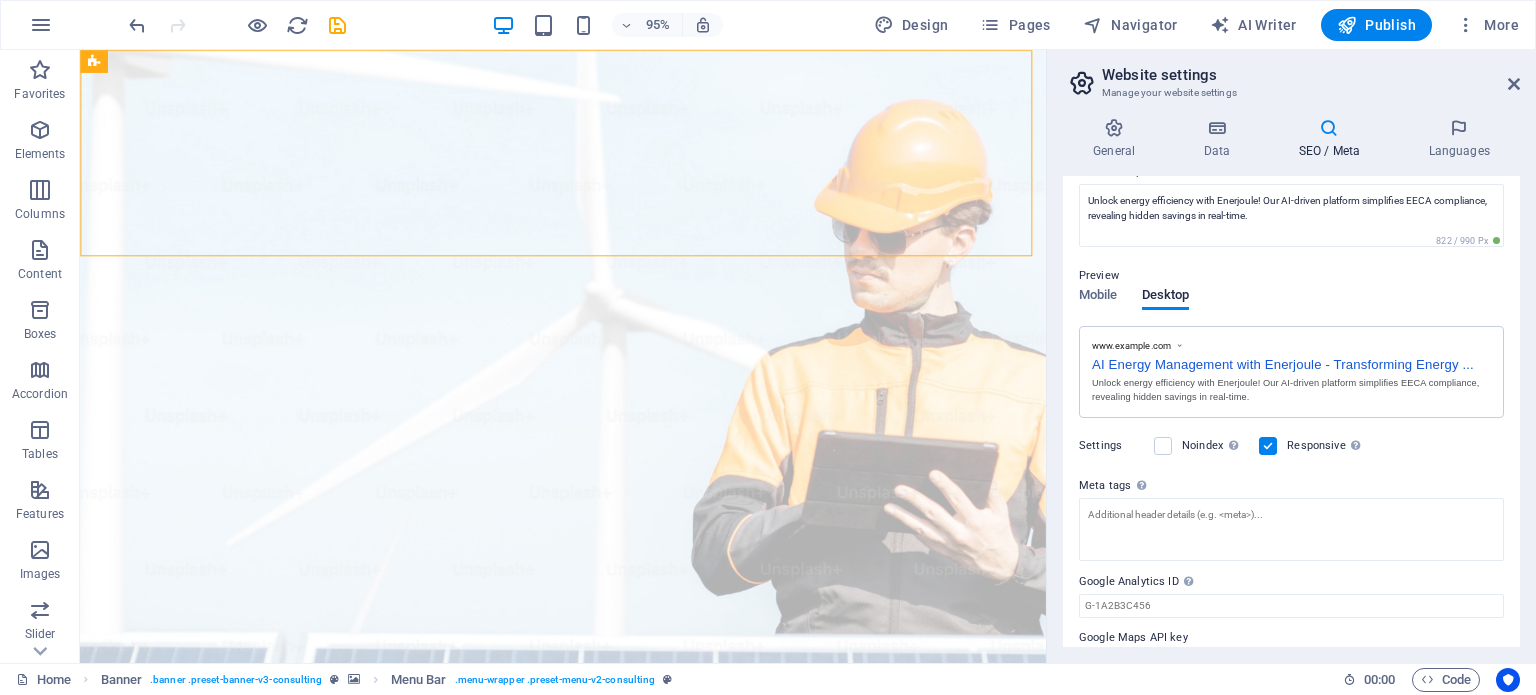 click on "www.example.com" at bounding box center (1291, 345) 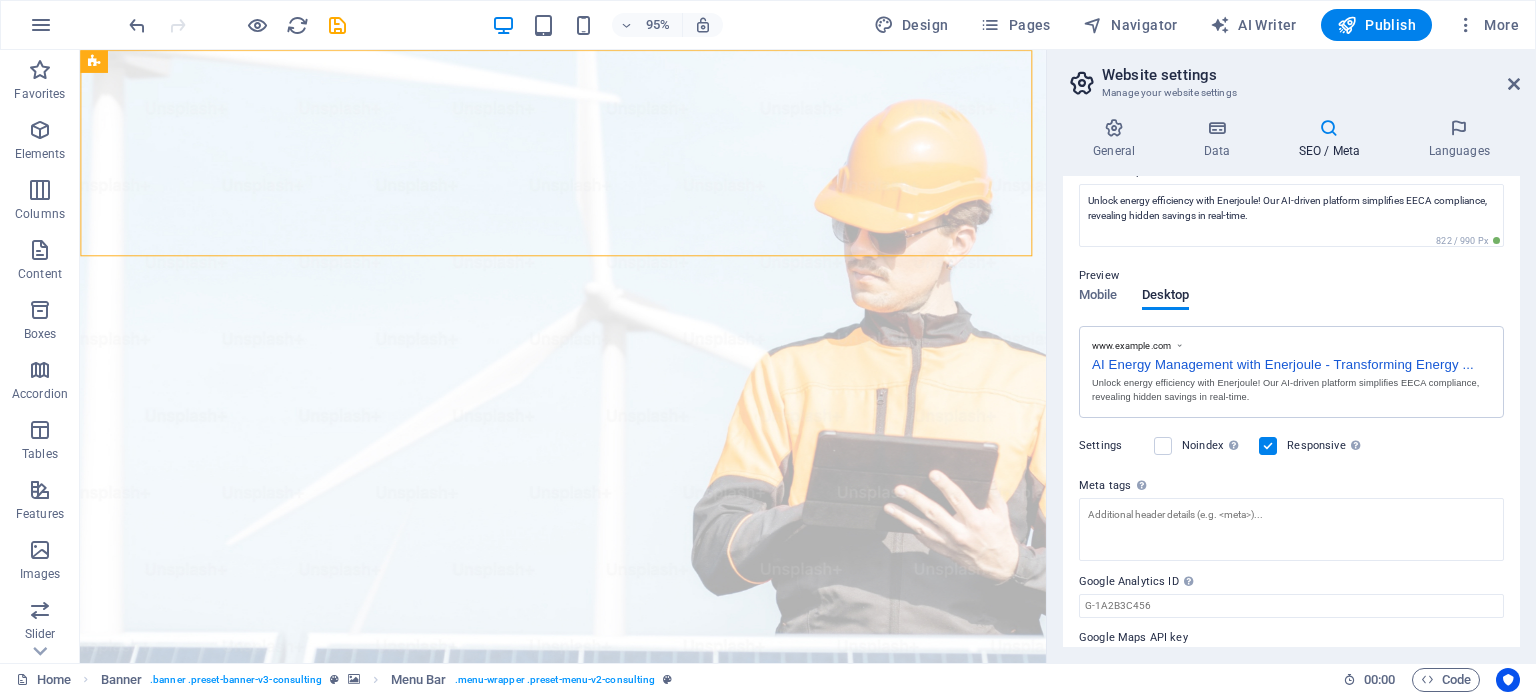 click on "www.example.com" at bounding box center [1131, 346] 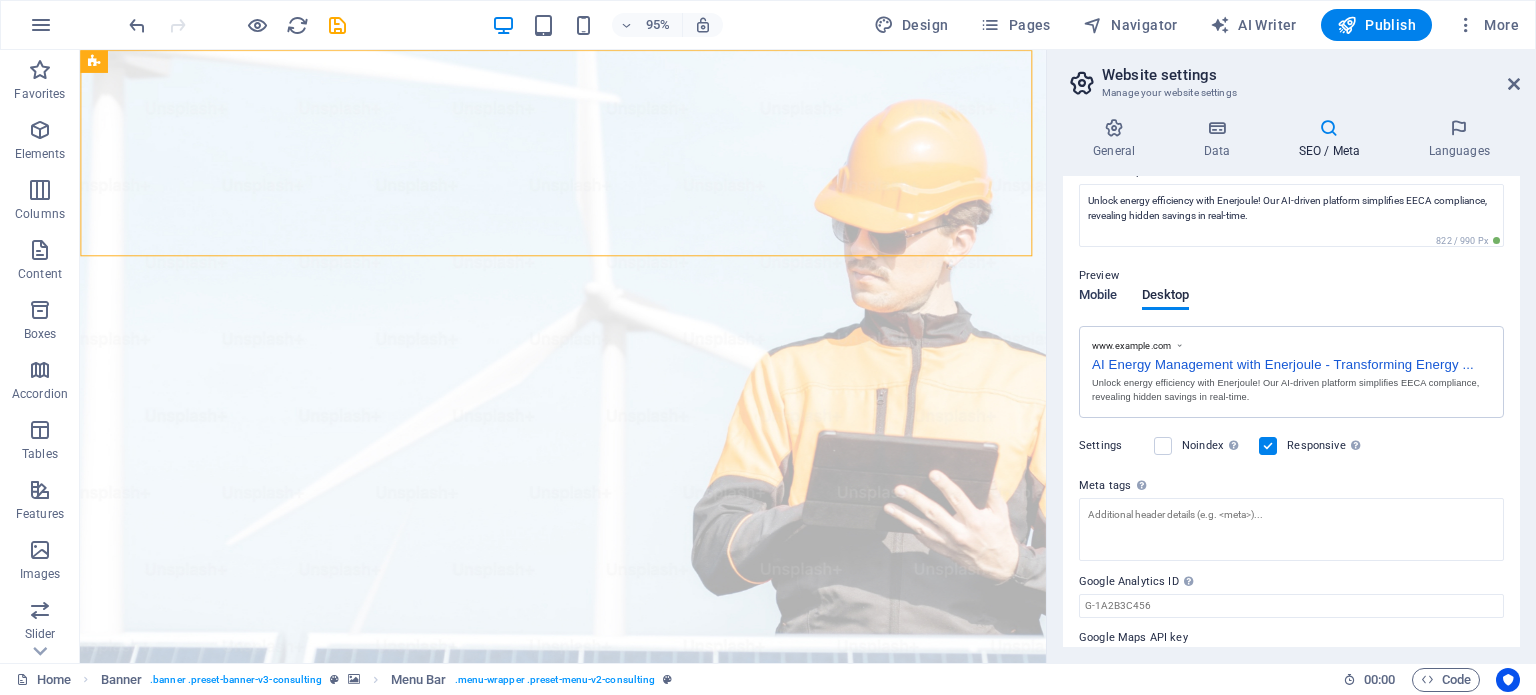 click on "Mobile" at bounding box center [1098, 297] 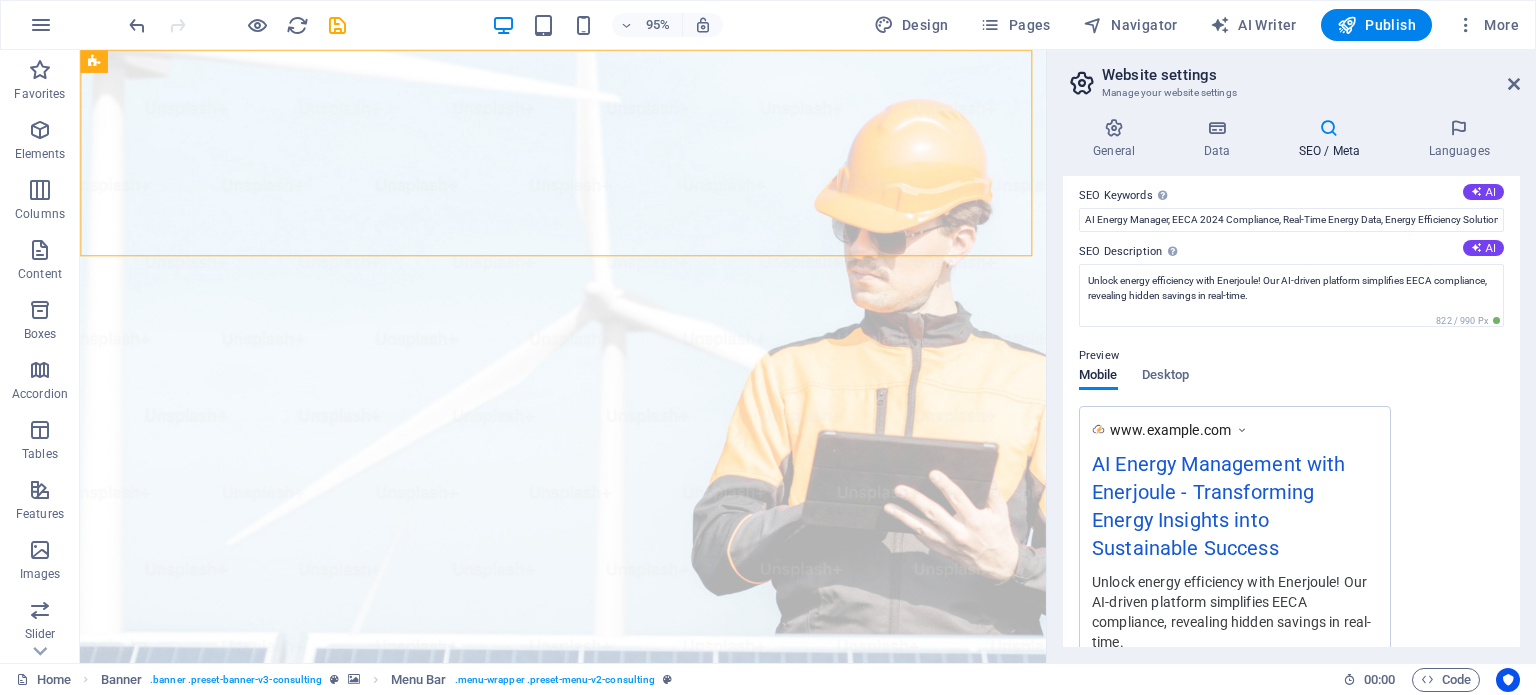 scroll, scrollTop: 107, scrollLeft: 0, axis: vertical 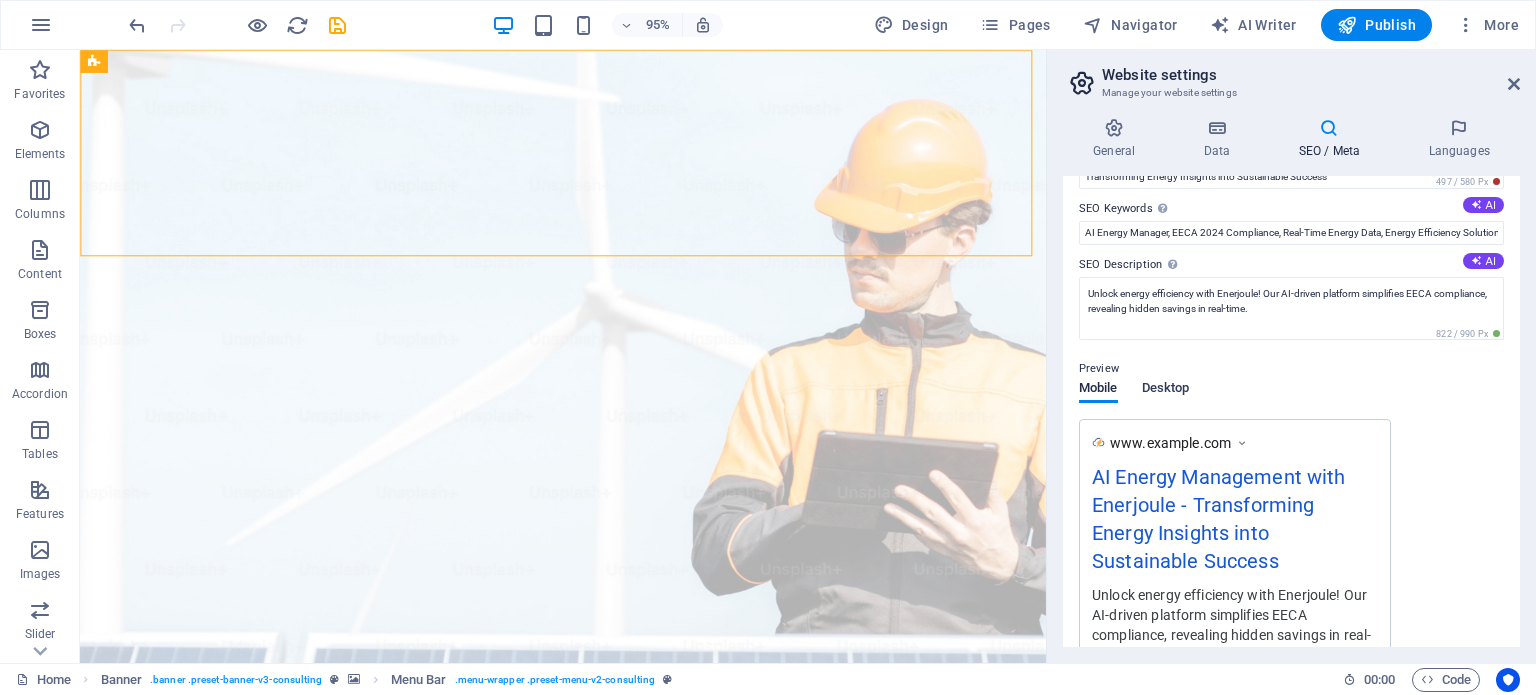 click on "Desktop" at bounding box center (1166, 390) 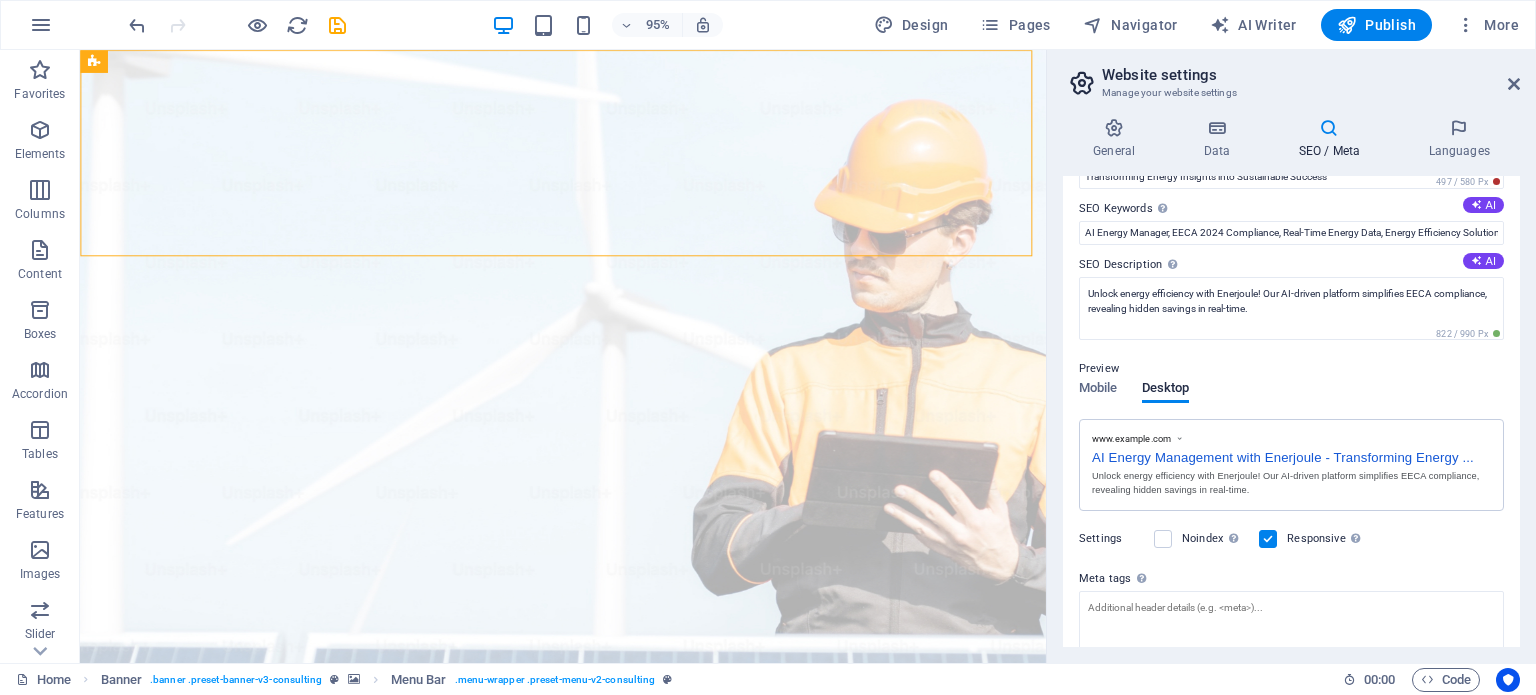 click on "Unlock energy efficiency with Enerjoule! Our AI-driven platform simplifies EECA compliance, revealing hidden savings in real-time." at bounding box center (1291, 483) 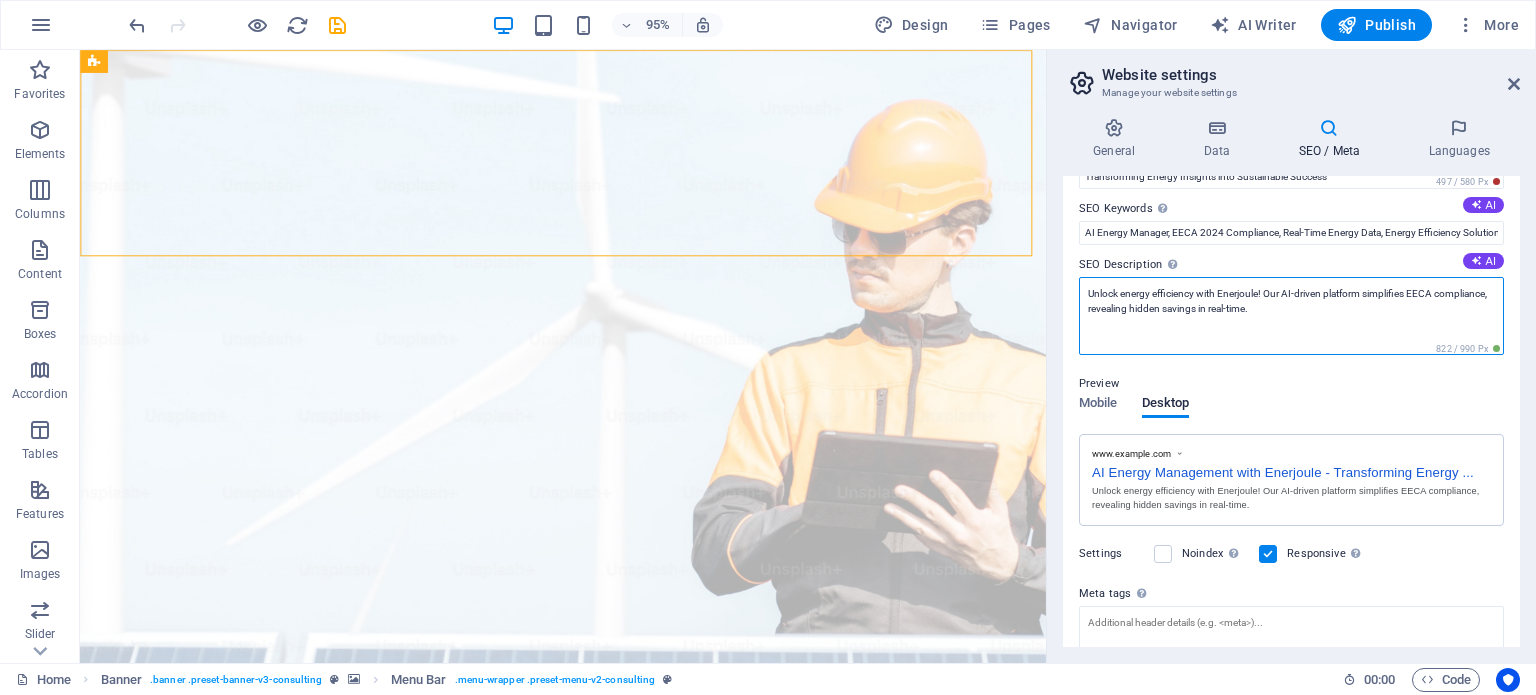 click on "Unlock energy efficiency with Enerjoule! Our AI-driven platform simplifies EECA compliance, revealing hidden savings in real-time." at bounding box center [1291, 316] 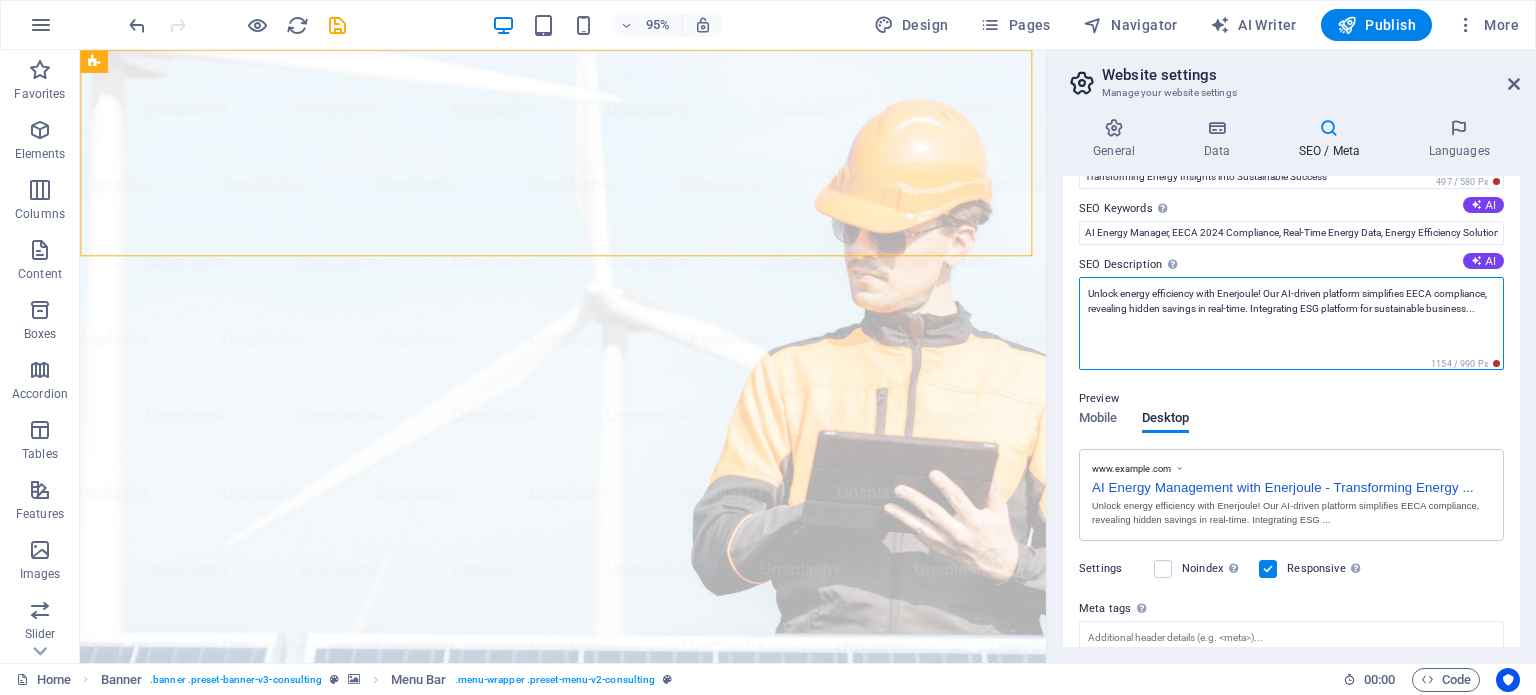 type on "Unlock energy efficiency with Enerjoule! Our AI-driven platform simplifies EECA compliance, revealing hidden savings in real-time. Integrating ESG platform for sustainable business..." 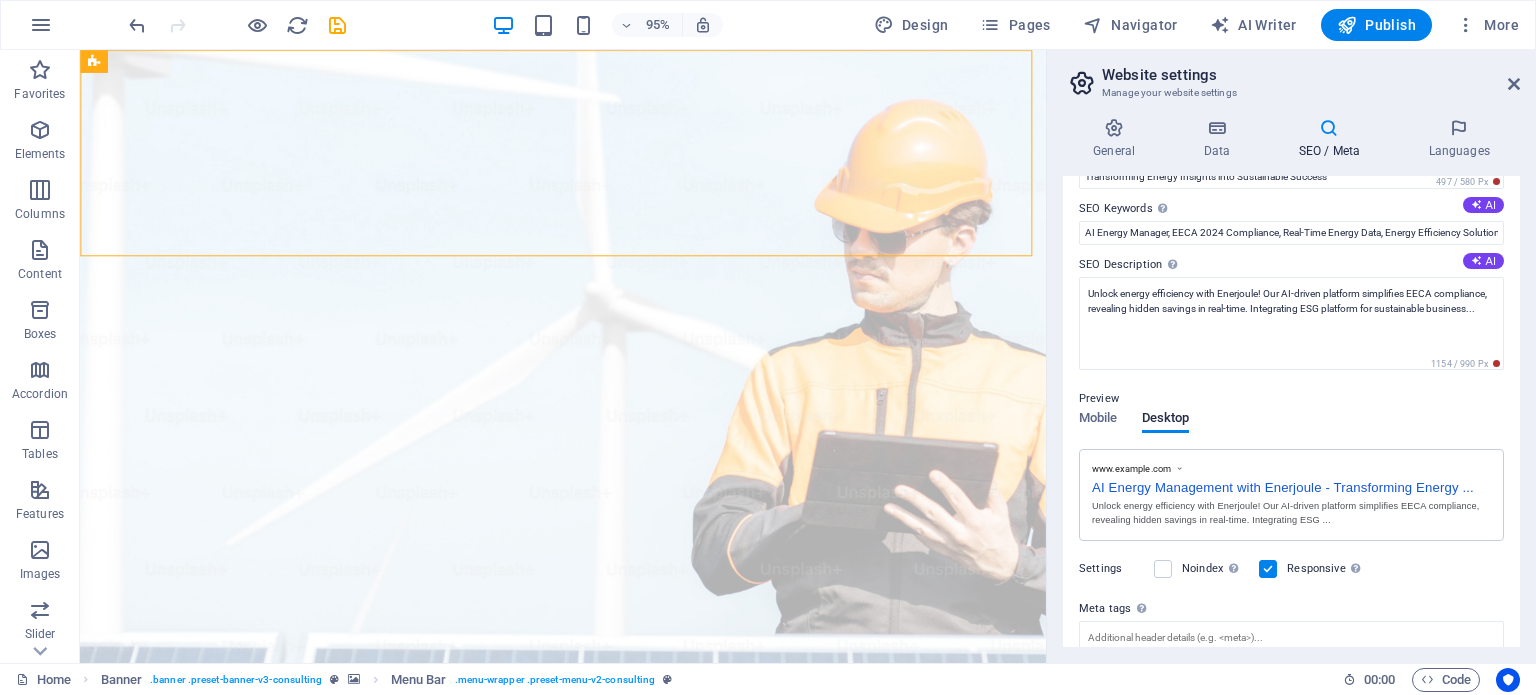 click on "Preview Mobile Desktop www.example.com AI Energy Management with Enerjoule - Transforming Energy ... Unlock energy efficiency with Enerjoule! Our AI-driven platform simplifies EECA compliance, revealing hidden savings in real-time. Integrating ESG ..." at bounding box center (1291, 456) 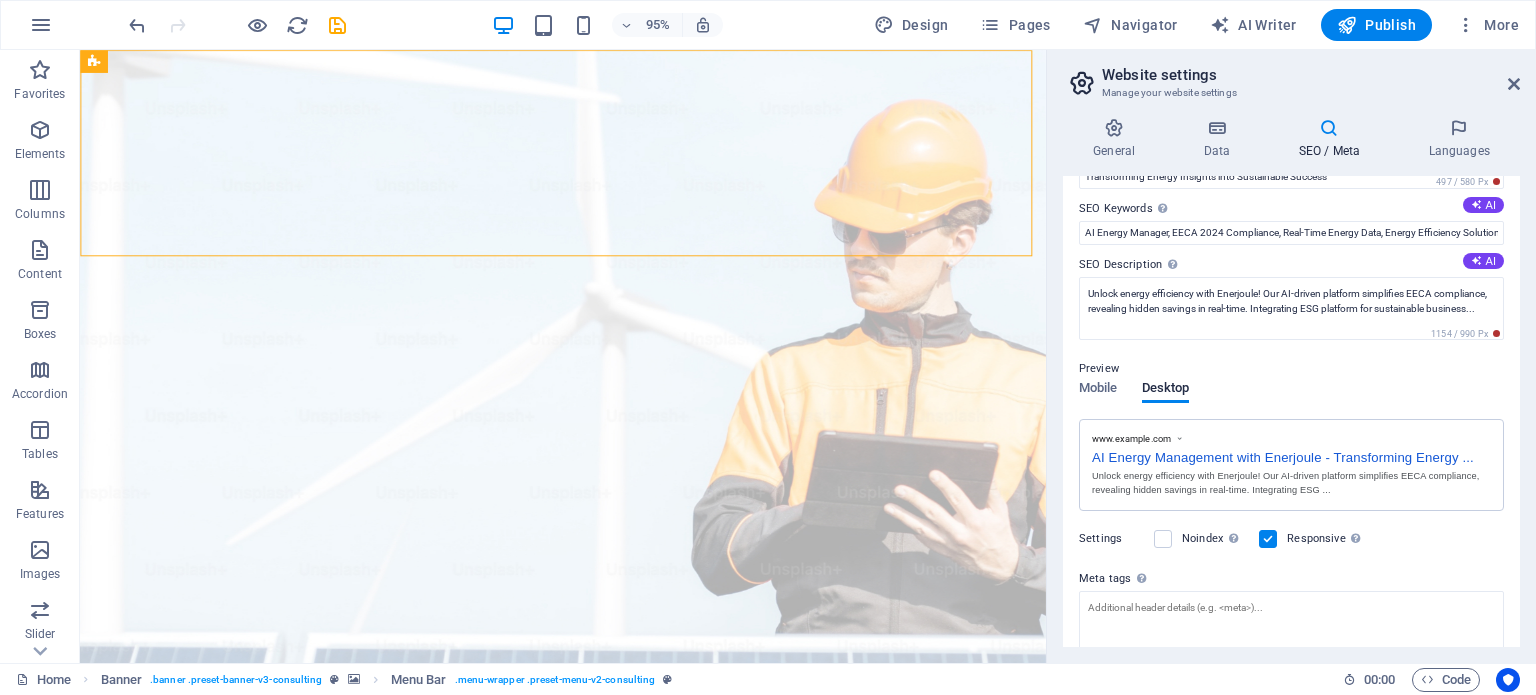 scroll, scrollTop: 207, scrollLeft: 0, axis: vertical 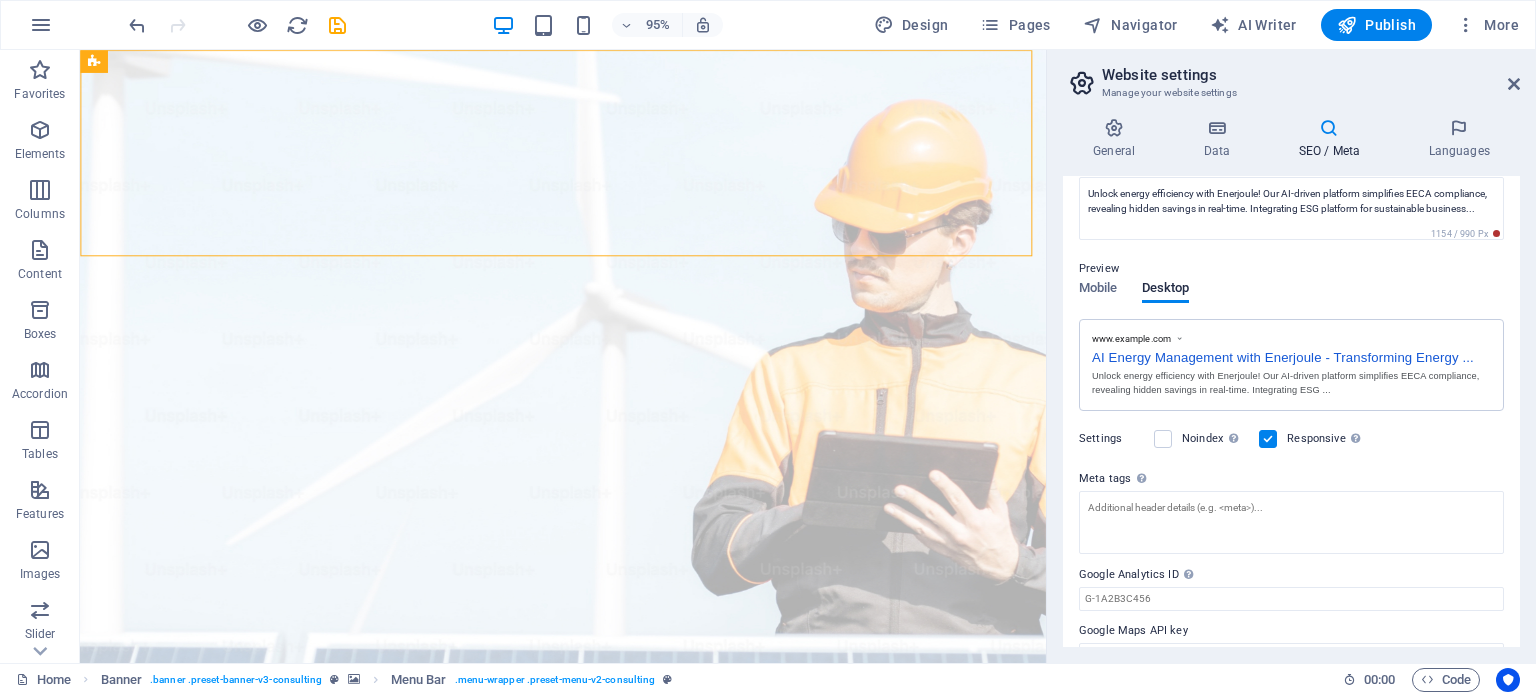 click on "Unlock energy efficiency with Enerjoule! Our AI-driven platform simplifies EECA compliance, revealing hidden savings in real-time. Integrating ESG ..." at bounding box center [1291, 383] 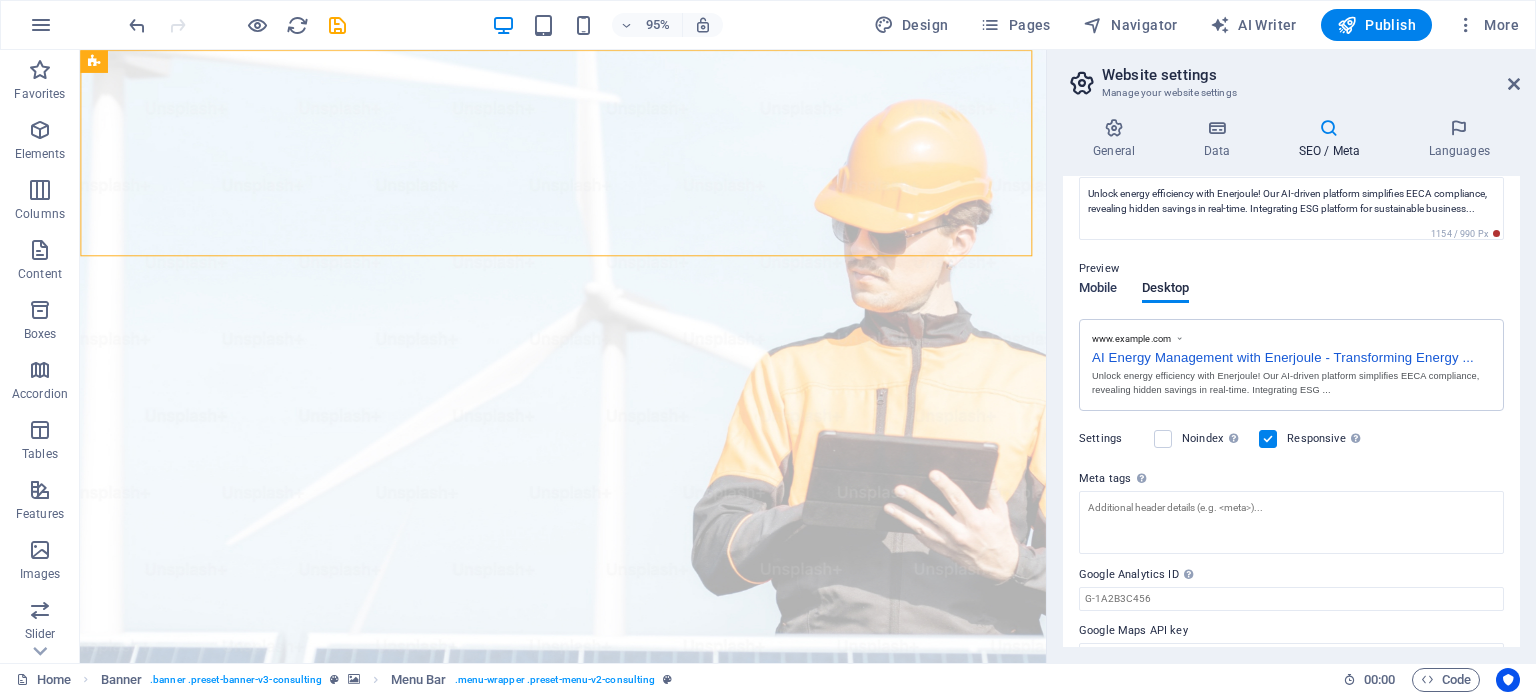 click on "Mobile" at bounding box center [1098, 290] 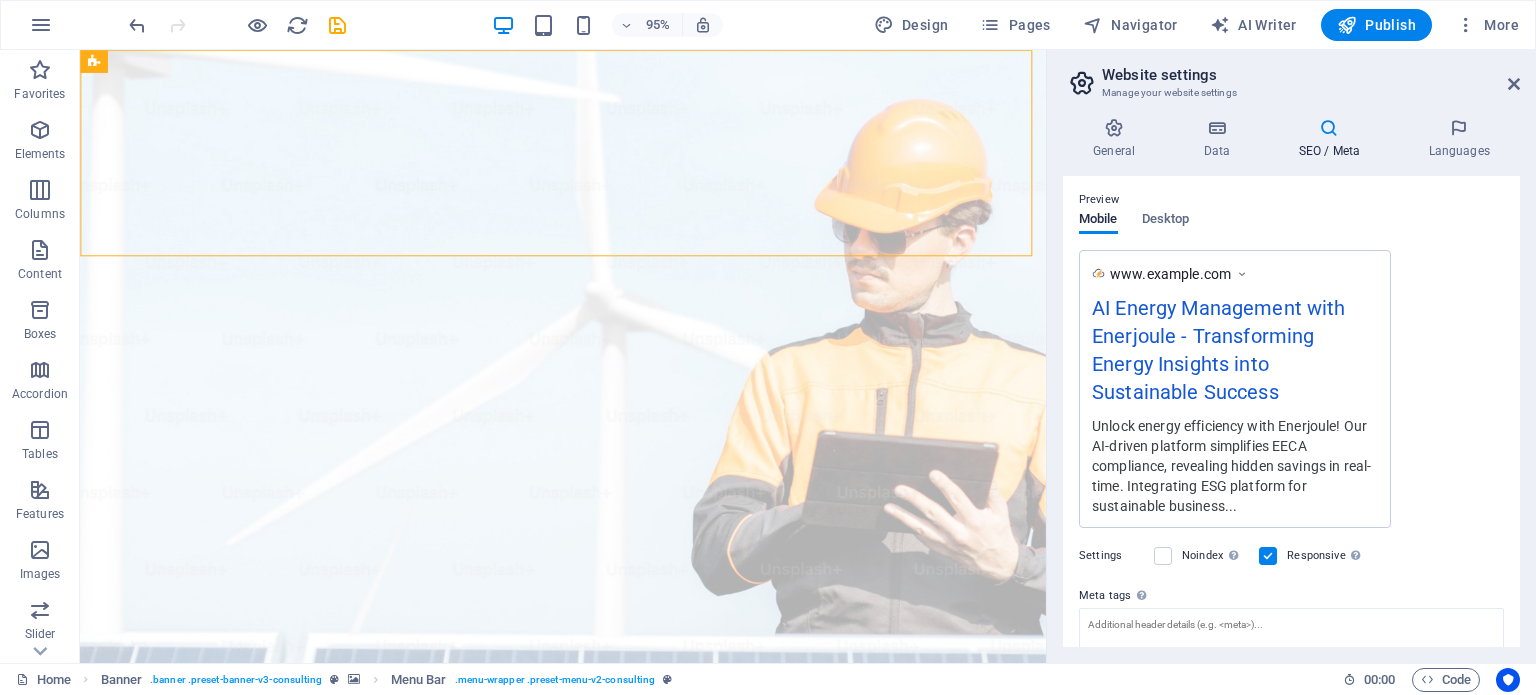 scroll, scrollTop: 307, scrollLeft: 0, axis: vertical 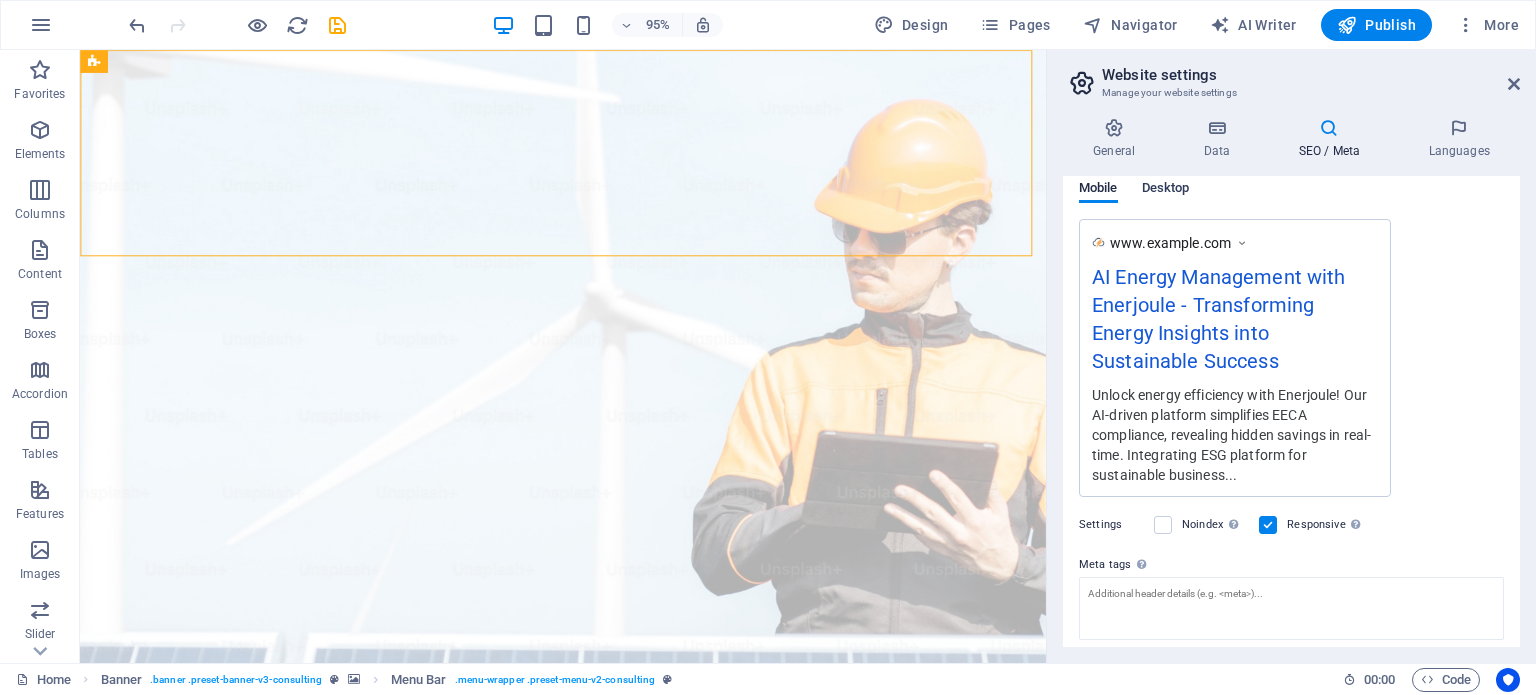 click on "Desktop" at bounding box center (1166, 190) 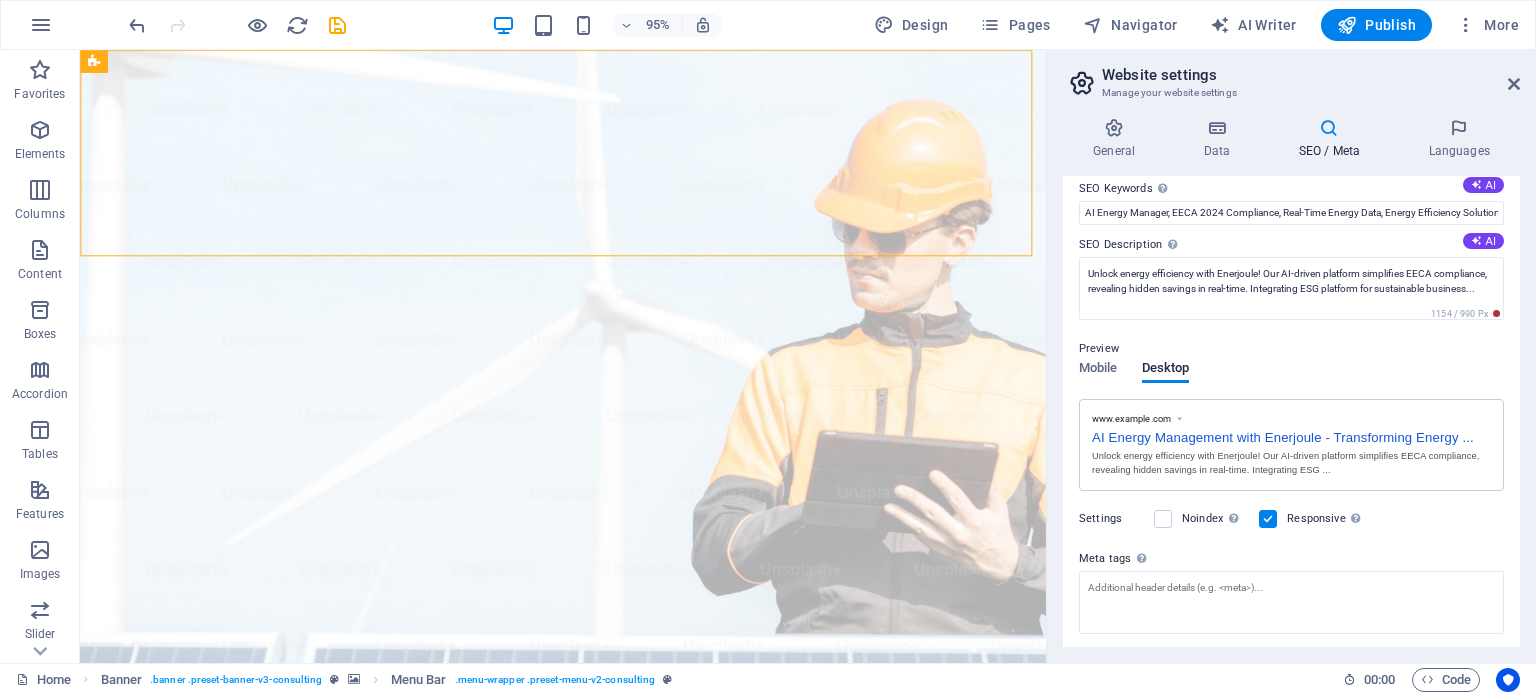 scroll, scrollTop: 0, scrollLeft: 0, axis: both 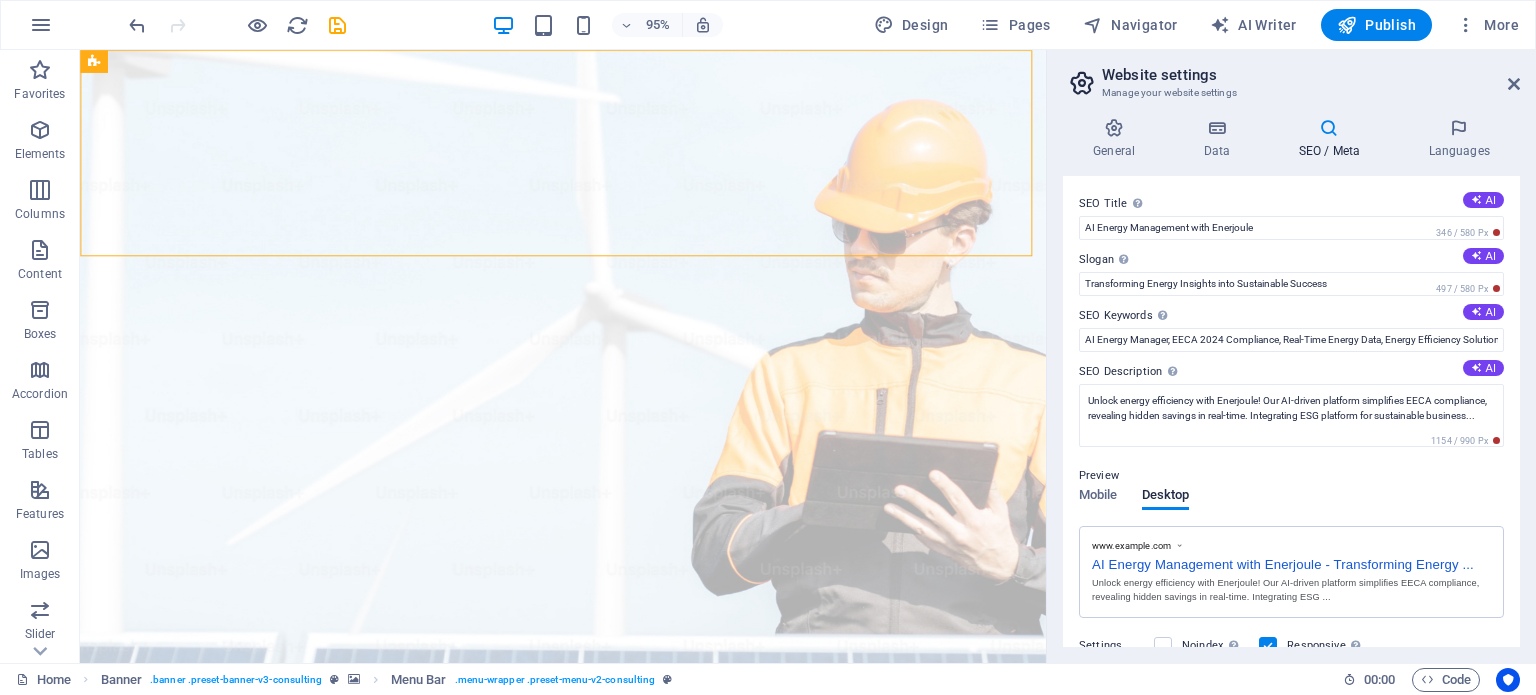click on "Website settings" at bounding box center (1311, 75) 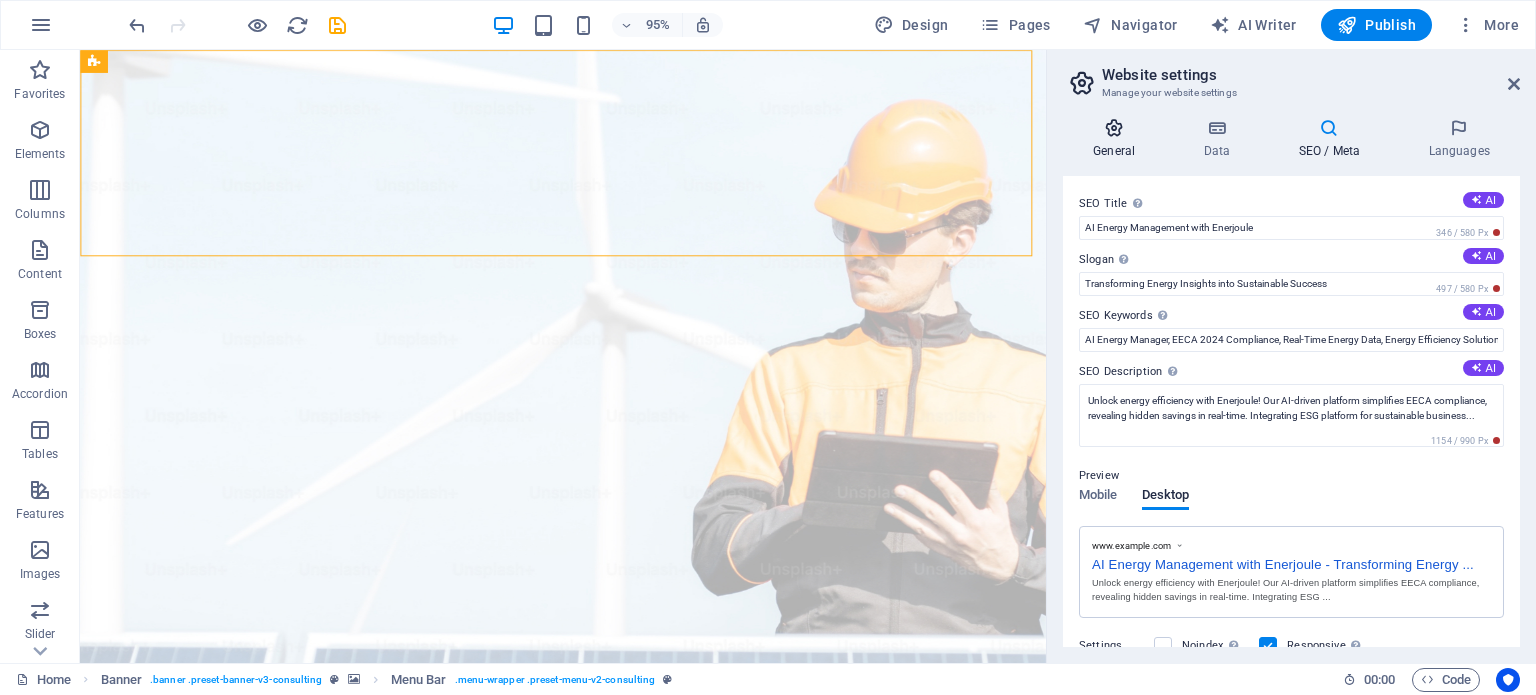click at bounding box center (1114, 128) 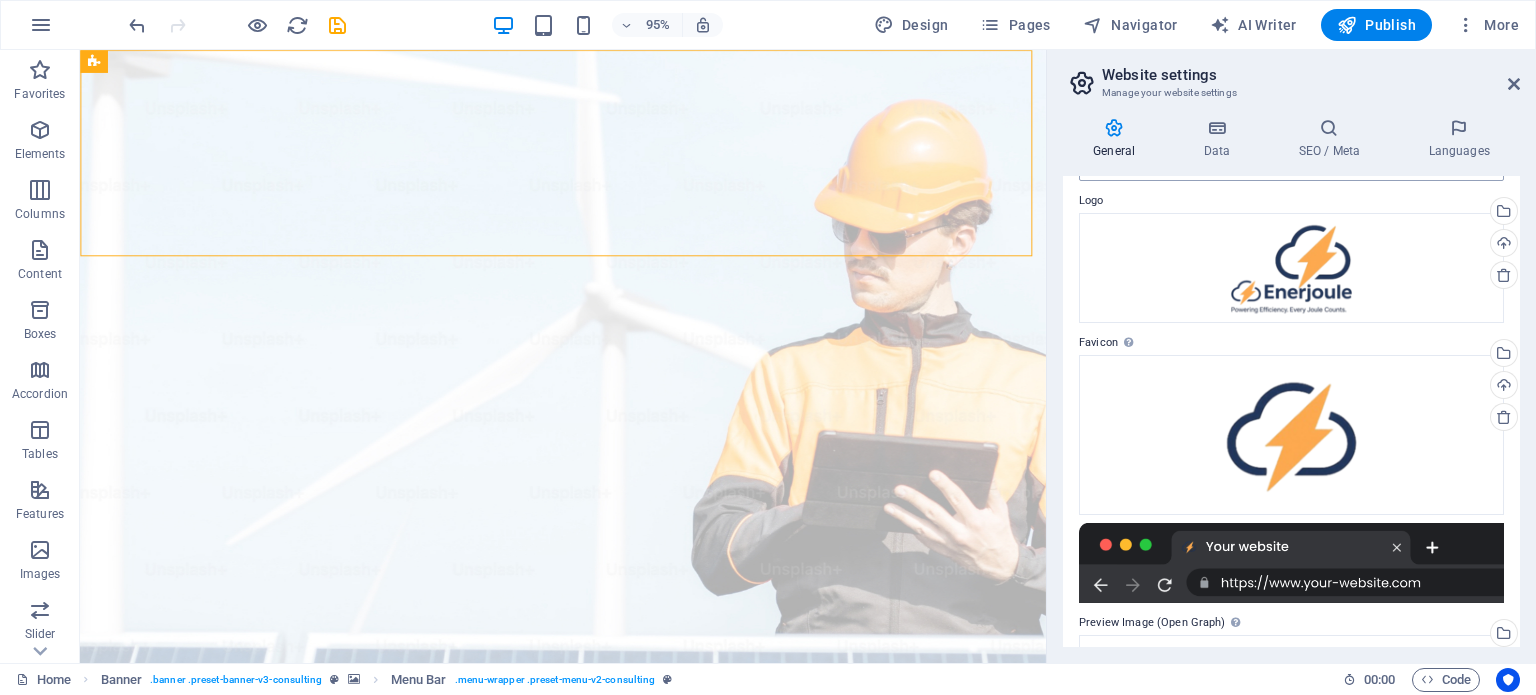 scroll, scrollTop: 57, scrollLeft: 0, axis: vertical 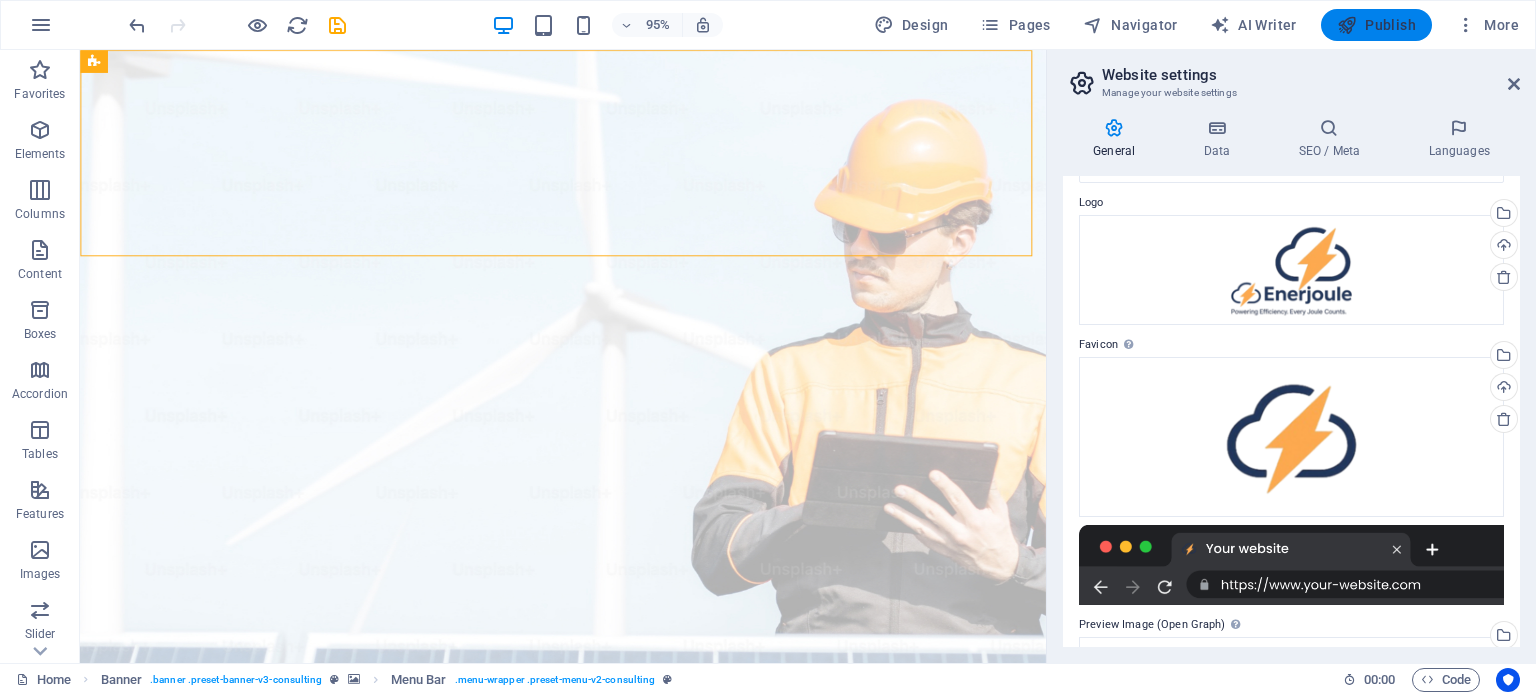 click on "Publish" at bounding box center (1376, 25) 